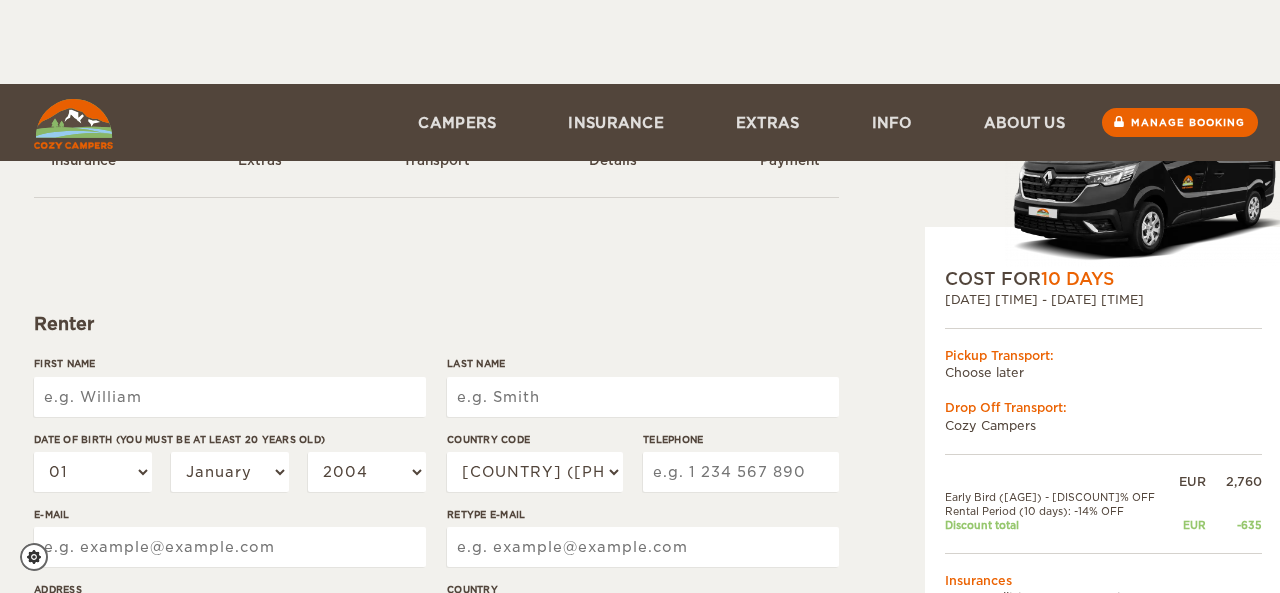 scroll, scrollTop: 320, scrollLeft: 0, axis: vertical 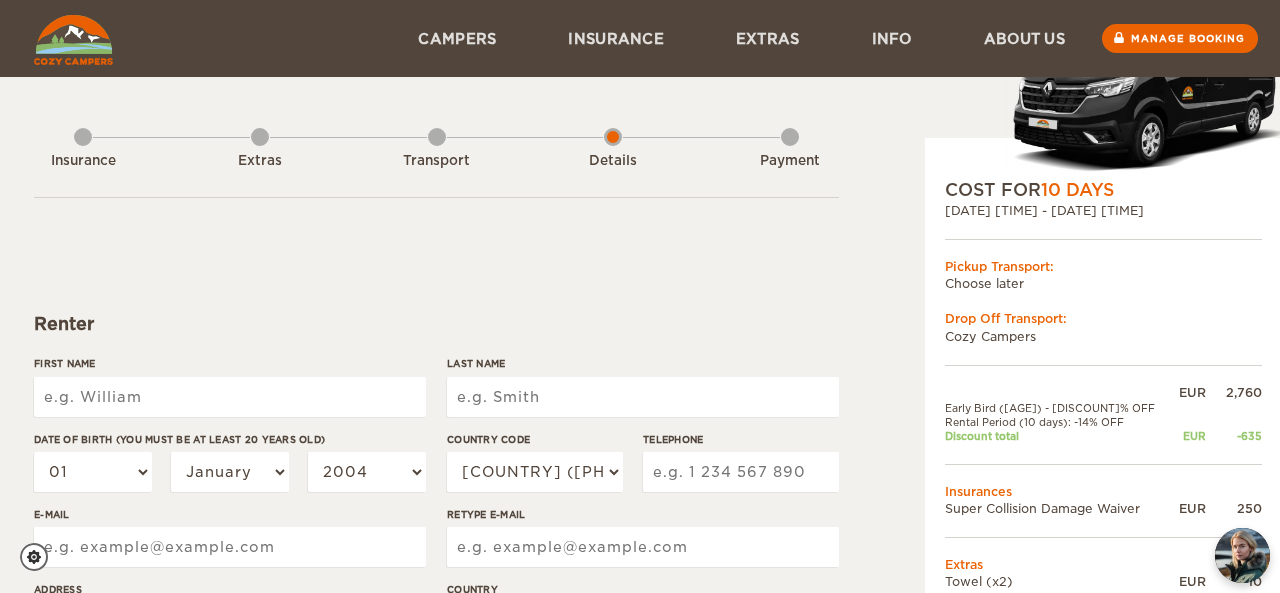 click on "Insurance" at bounding box center (83, 161) 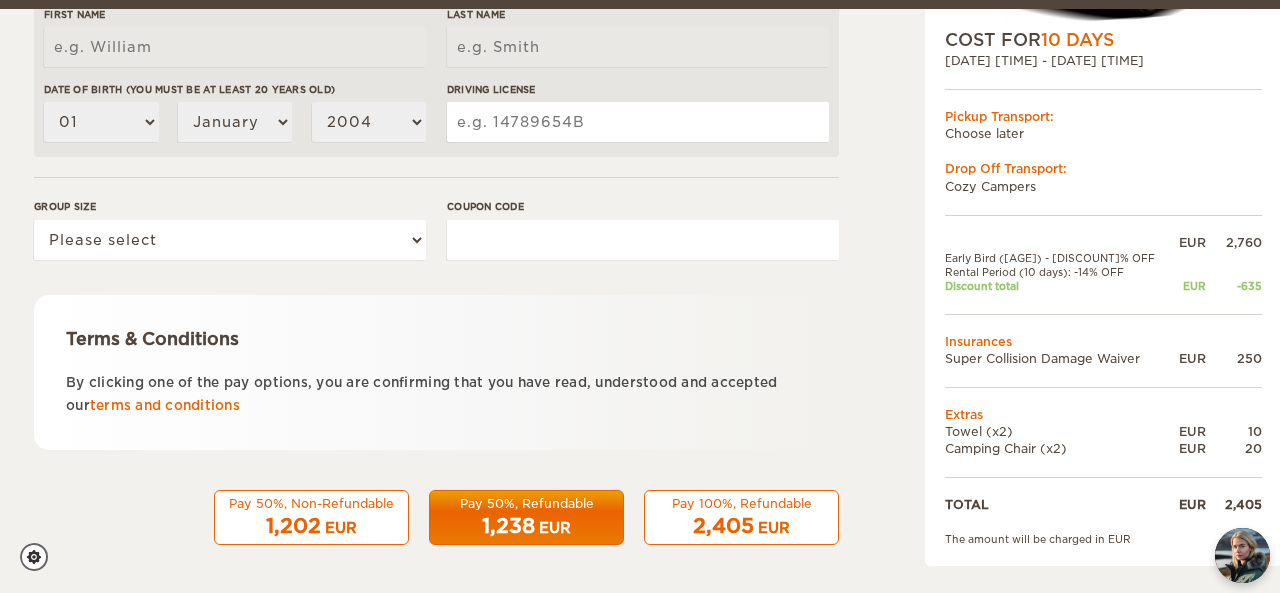 scroll, scrollTop: 704, scrollLeft: 0, axis: vertical 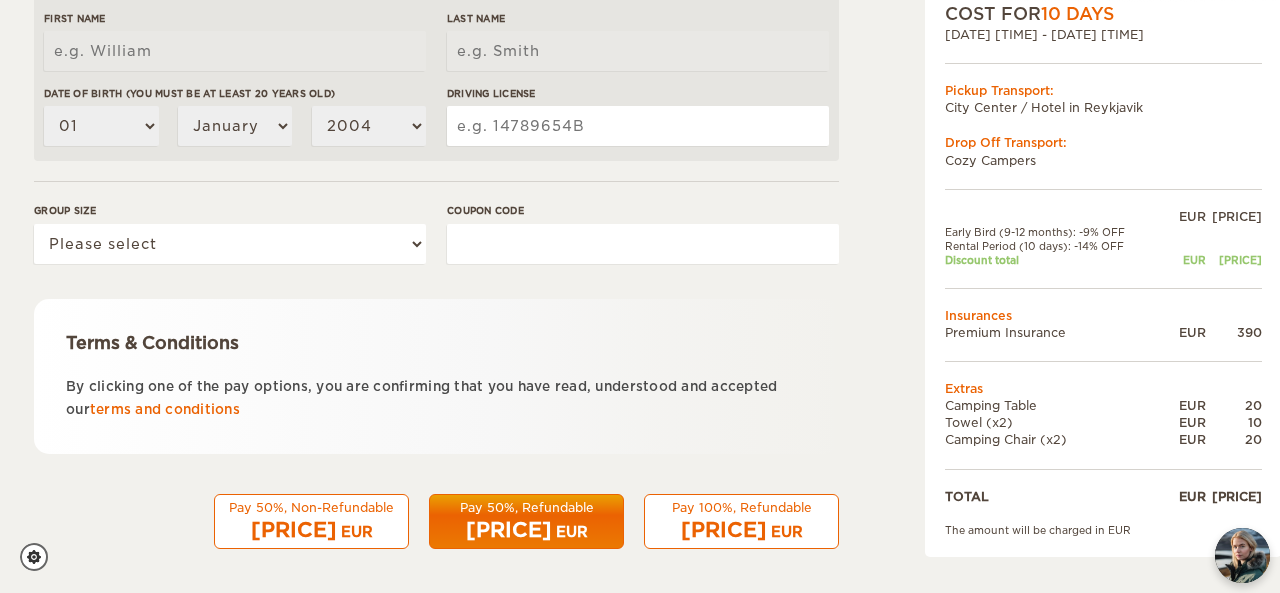 click on "Coupon code" at bounding box center [643, 244] 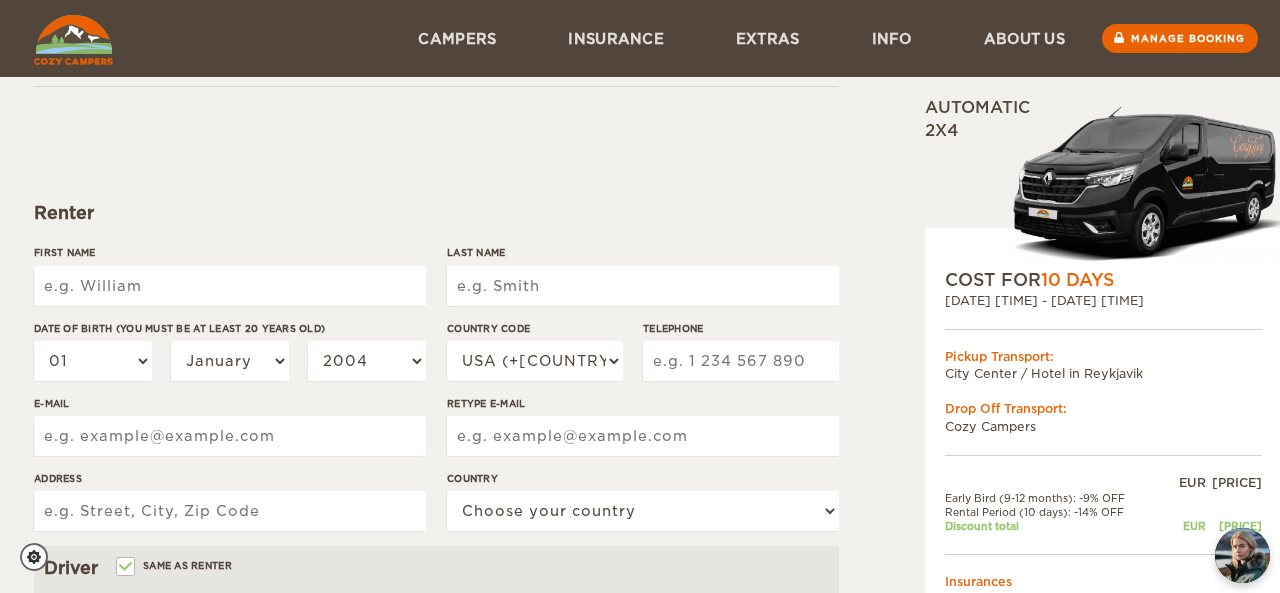scroll, scrollTop: 96, scrollLeft: 0, axis: vertical 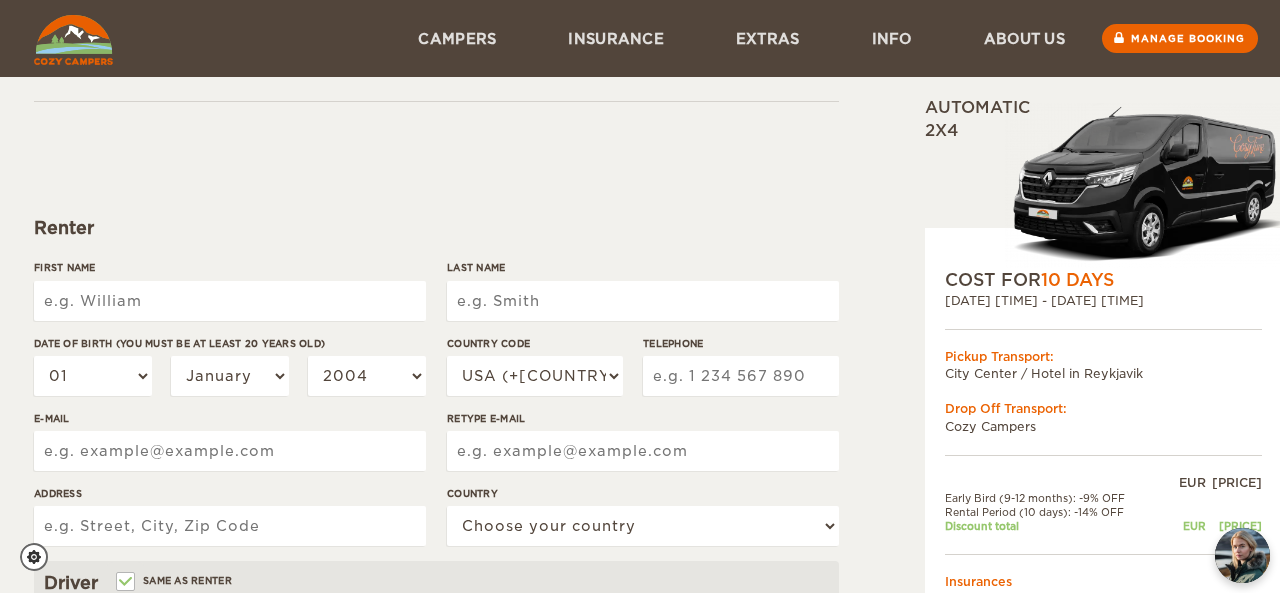 type on "EXTRA10" 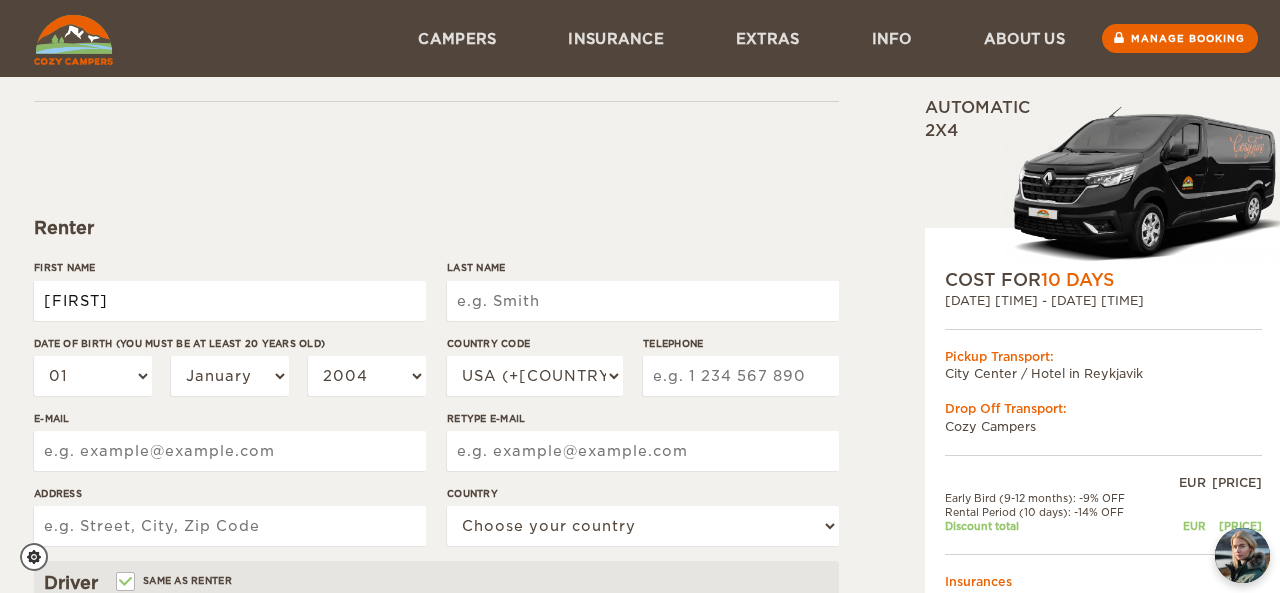 type on "[FIRST]" 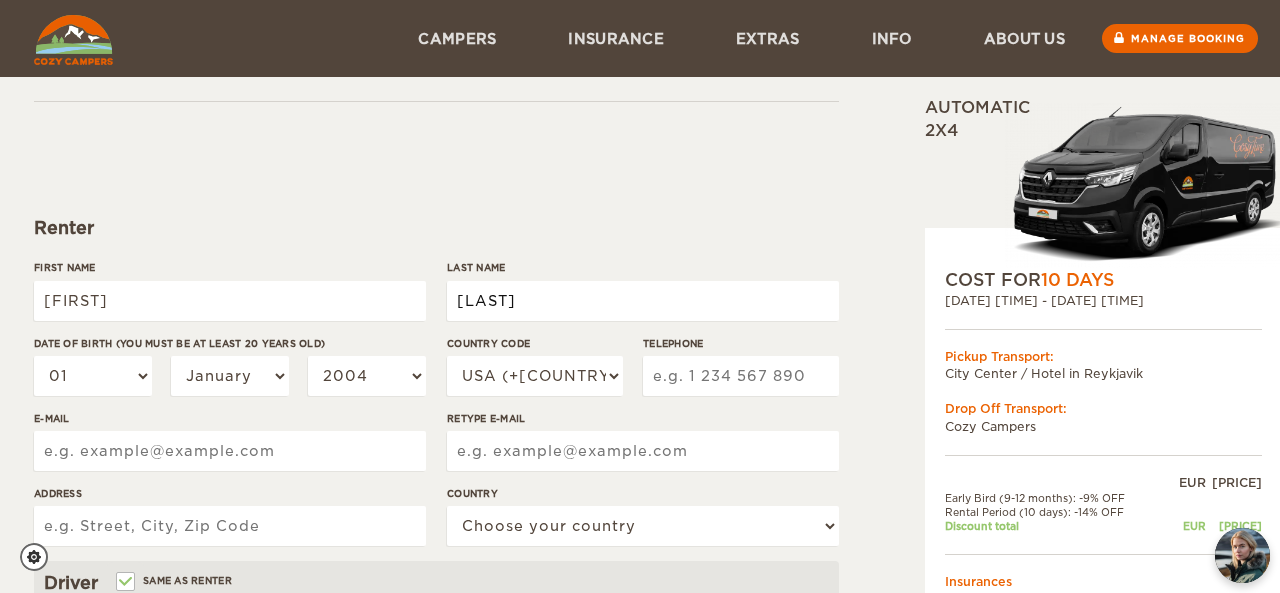 type on "[LAST]" 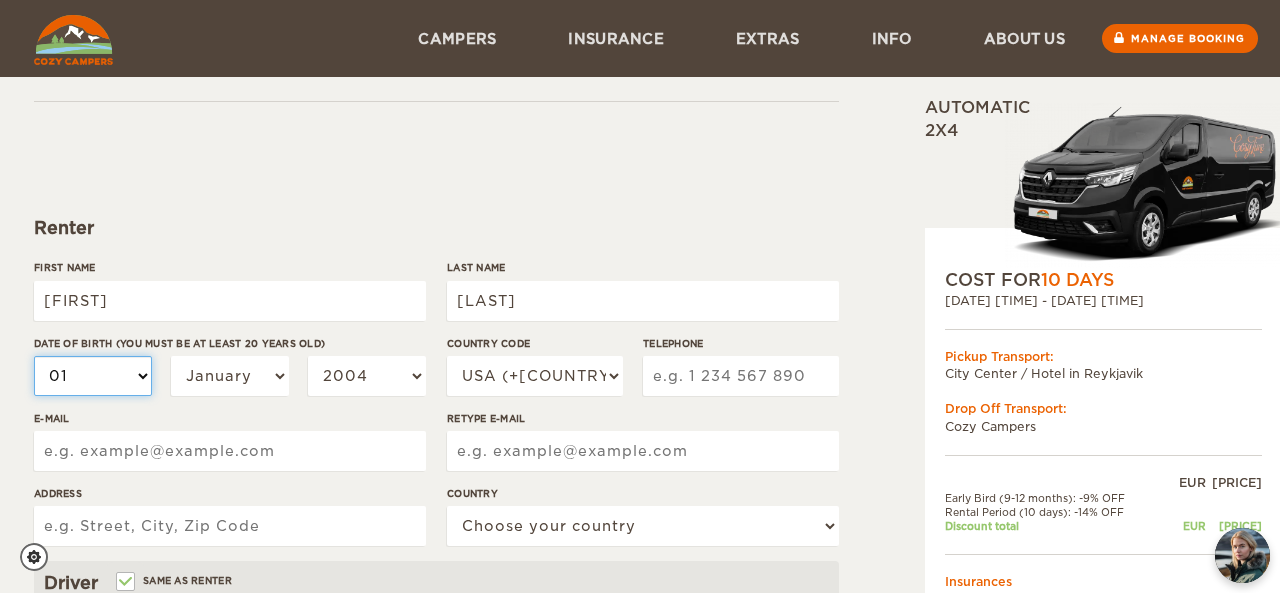 select on "28" 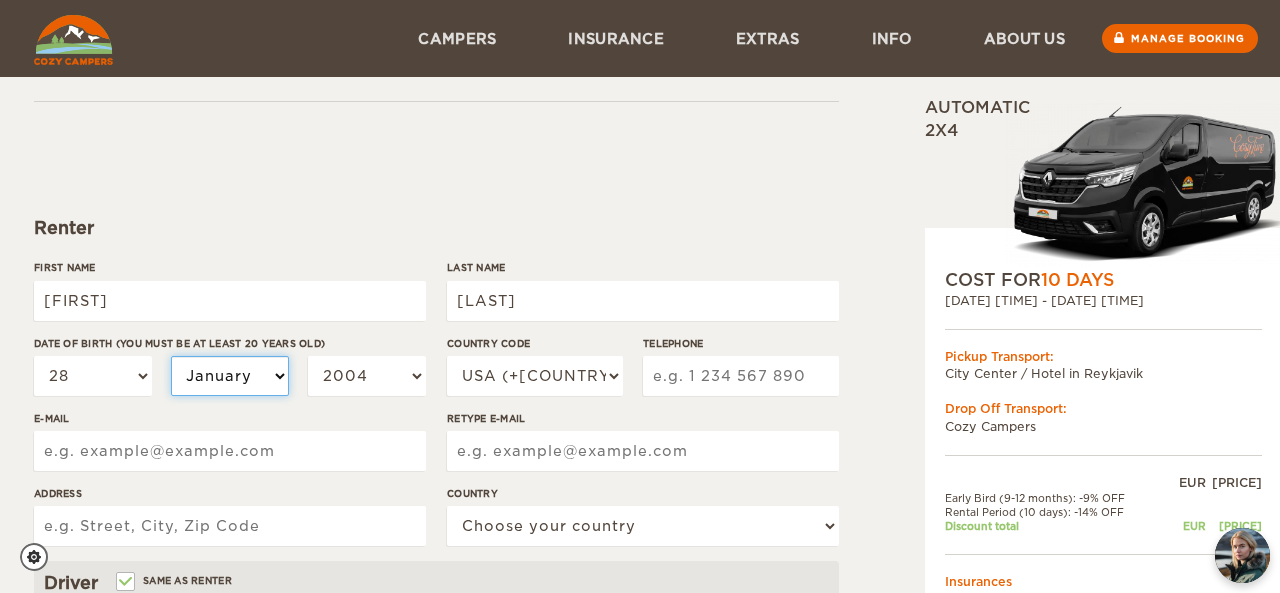 select on "08" 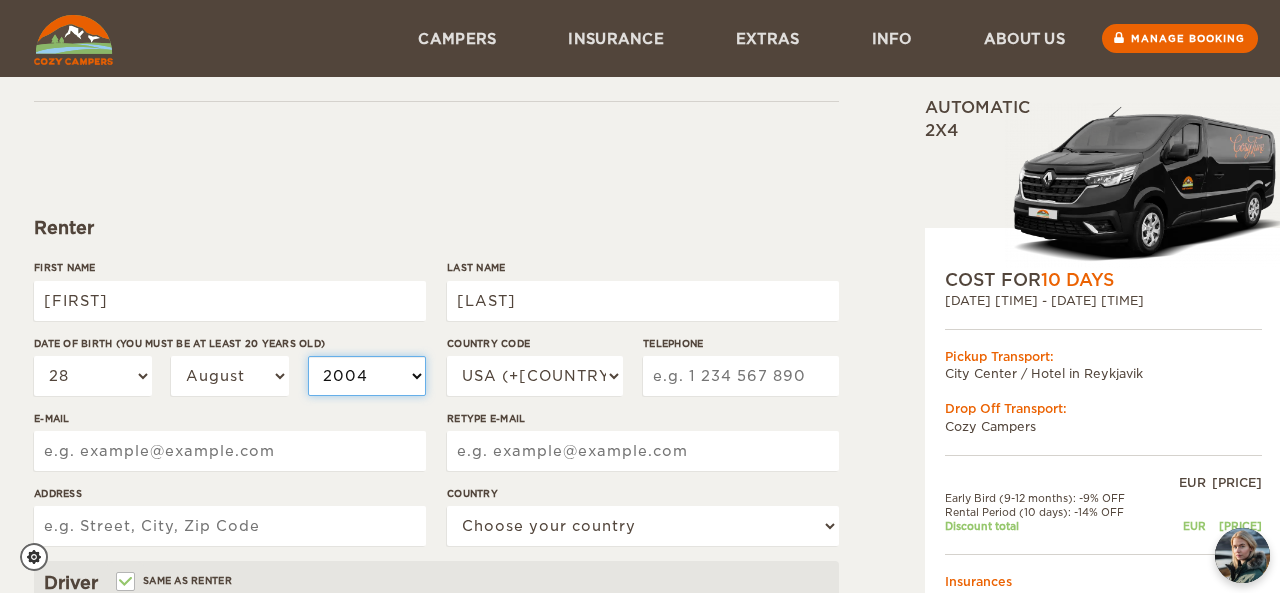 select on "1993" 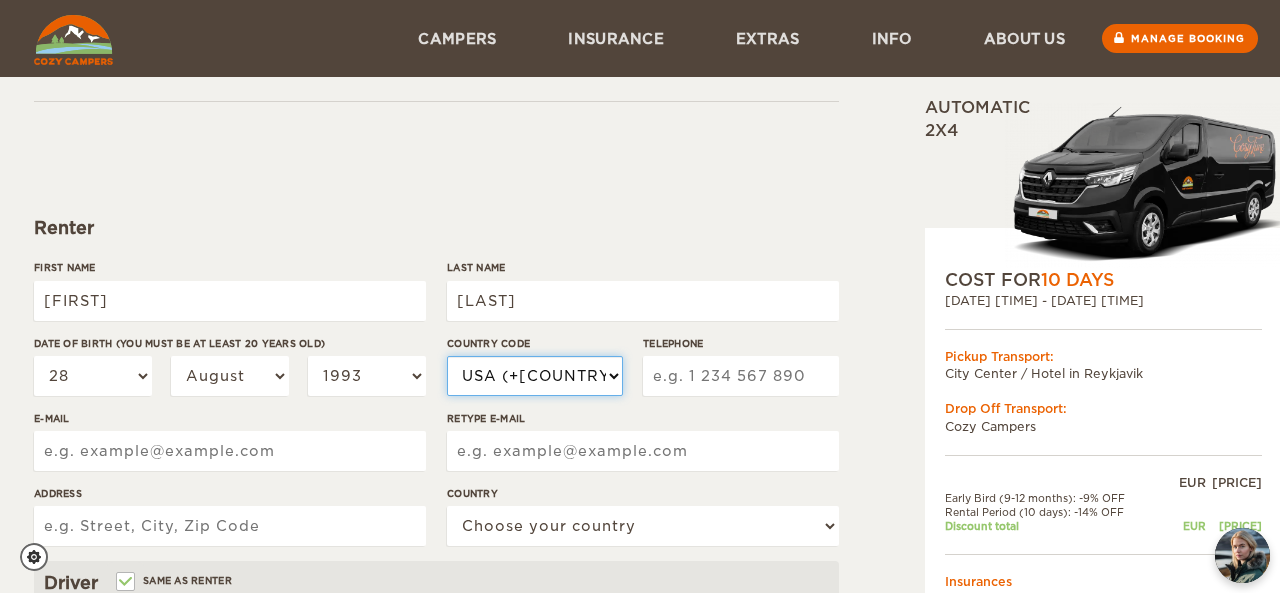 select on "[NUMBER]" 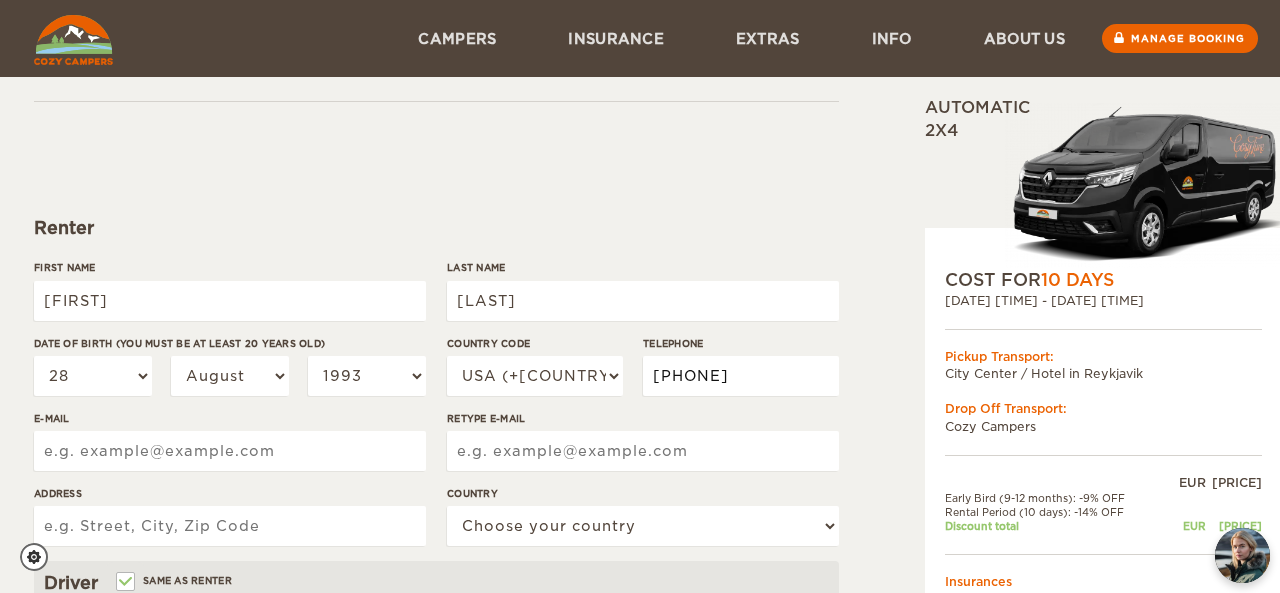 type on "[PHONE]" 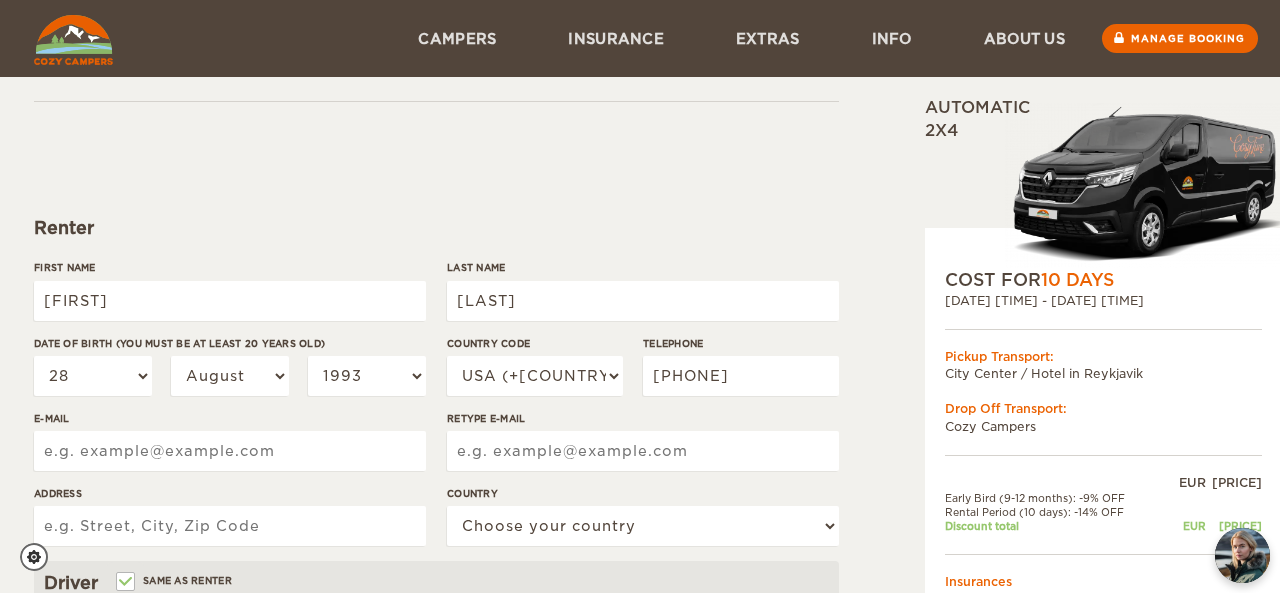 click on "City Center / Hotel in [CITY]" at bounding box center [1052, 592] 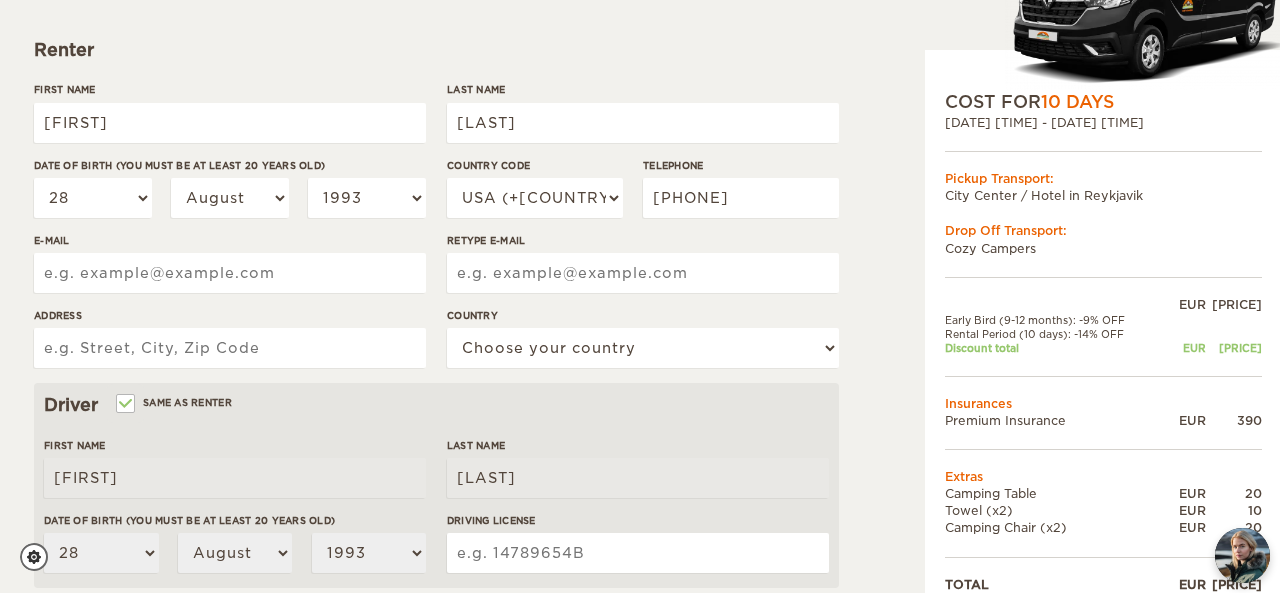 scroll, scrollTop: 275, scrollLeft: 0, axis: vertical 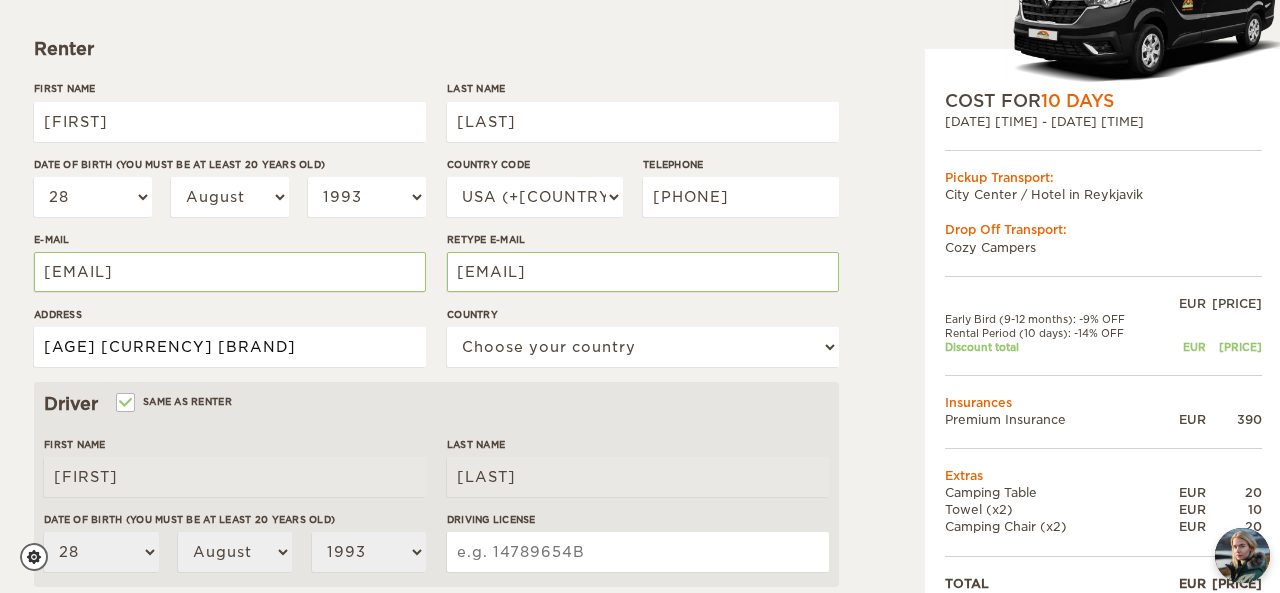 type on "[AGE] [CURRENCY] [BRAND]" 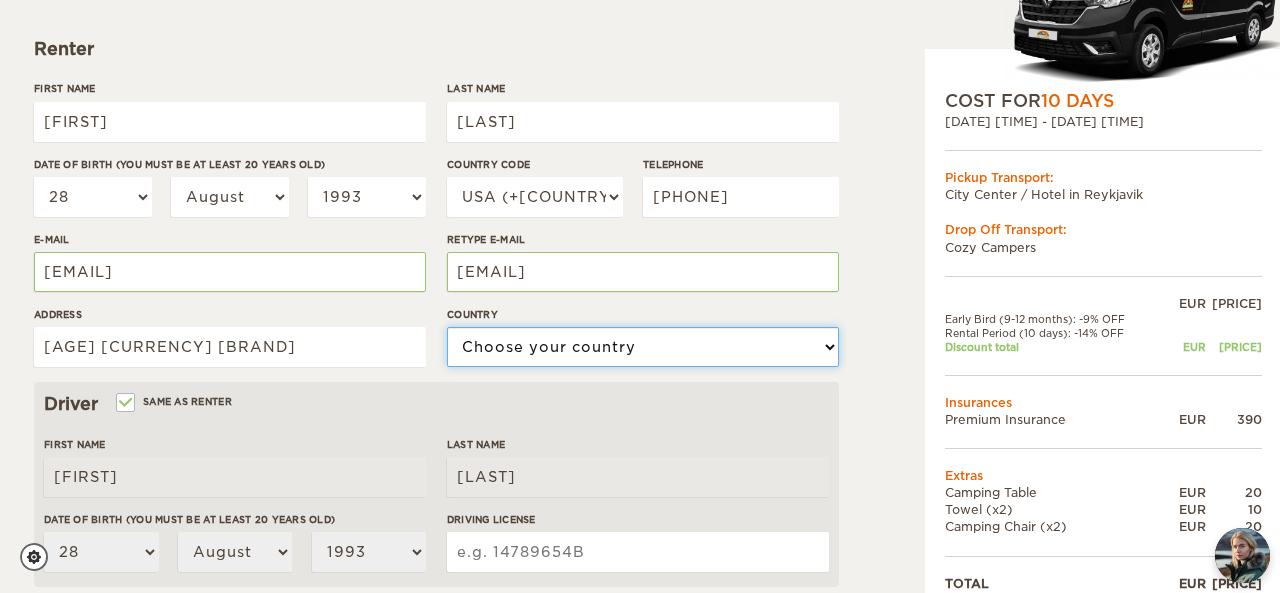 select on "13" 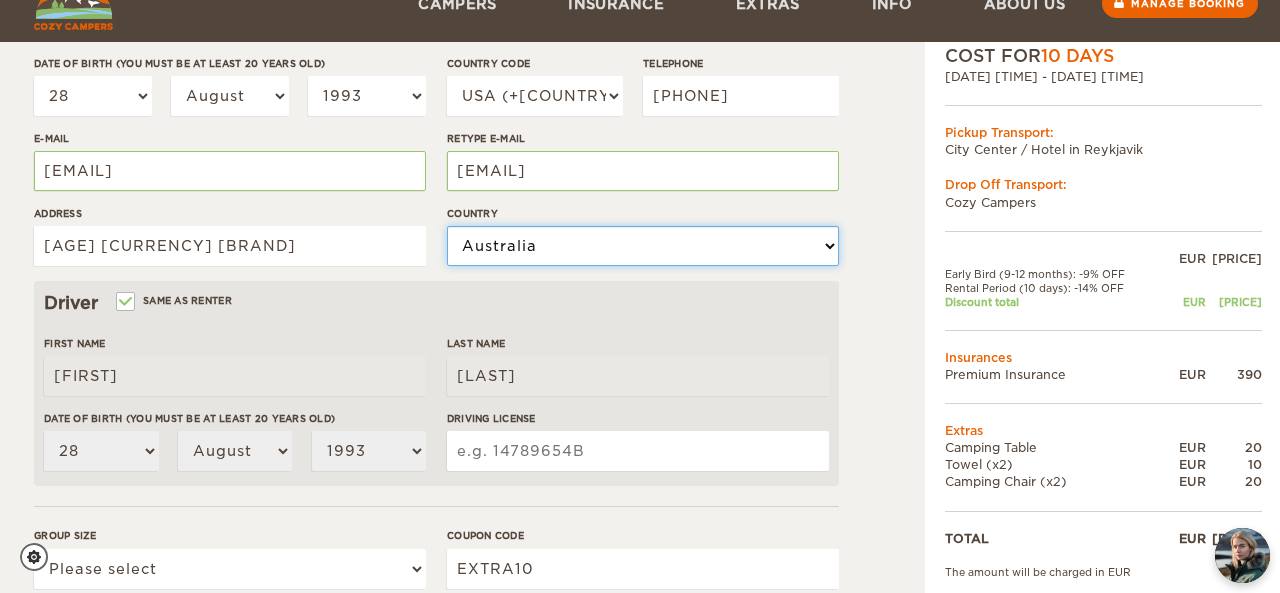 scroll, scrollTop: 419, scrollLeft: 0, axis: vertical 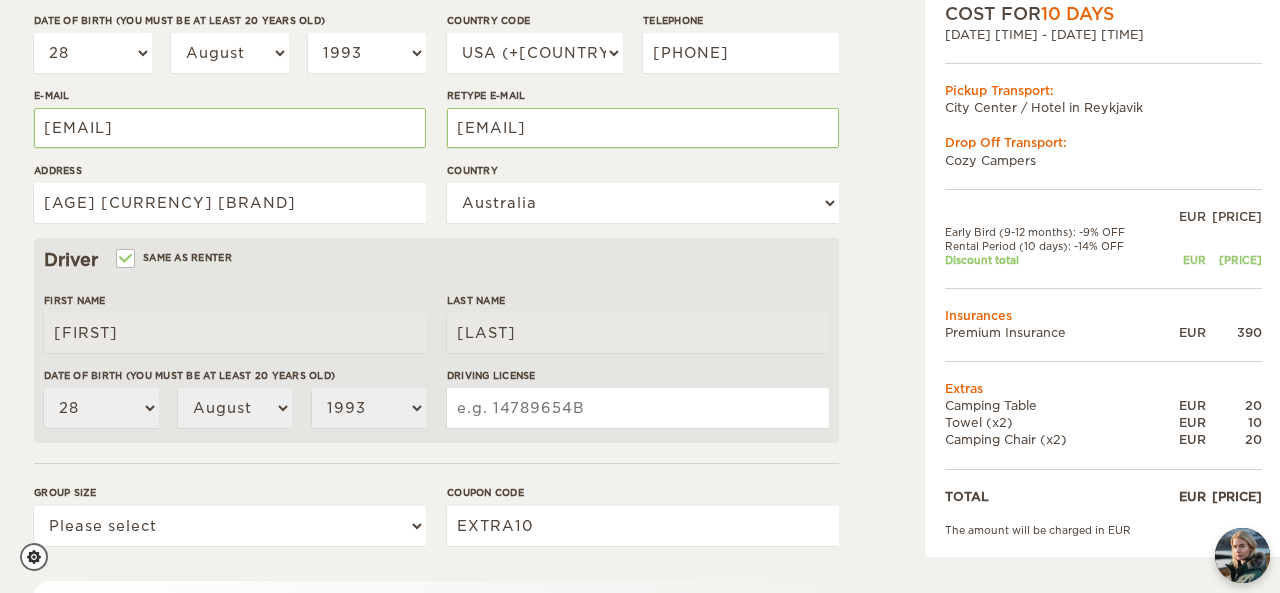 click on "Same as renter" at bounding box center [124, 260] 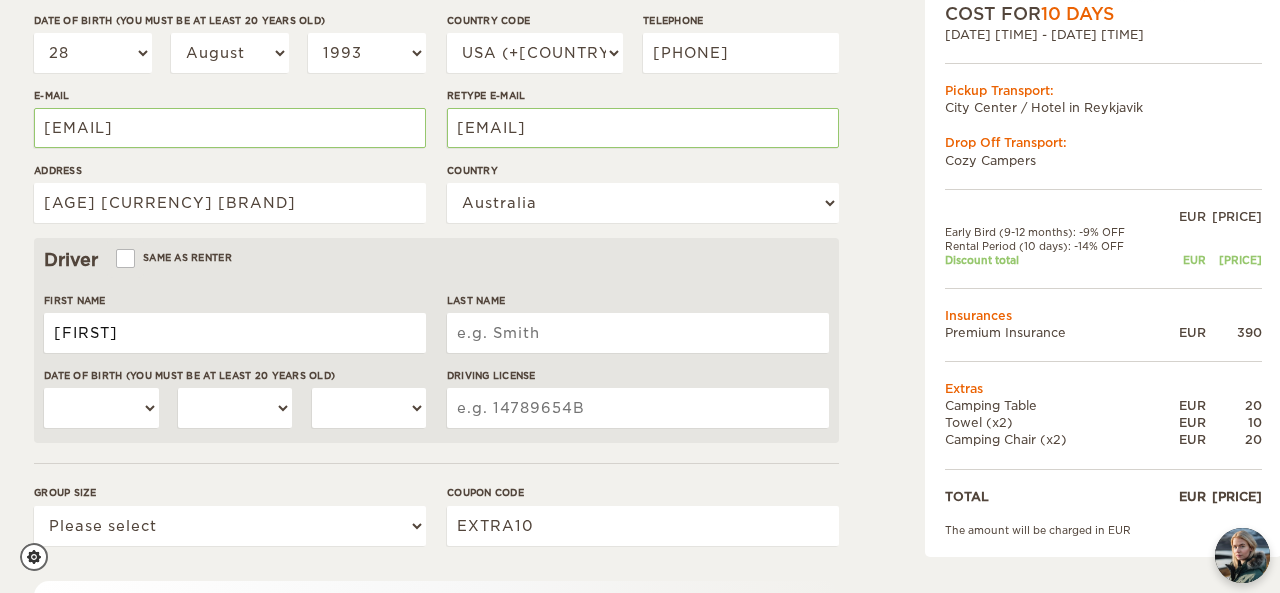 type on "[FIRST]" 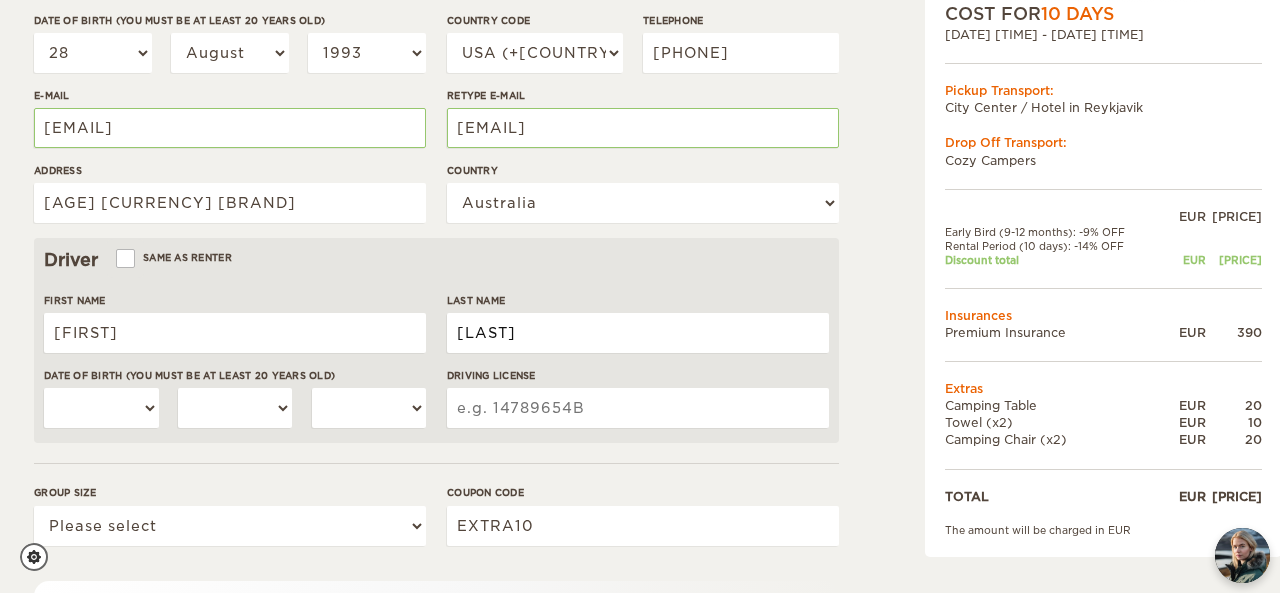 type on "[LAST]" 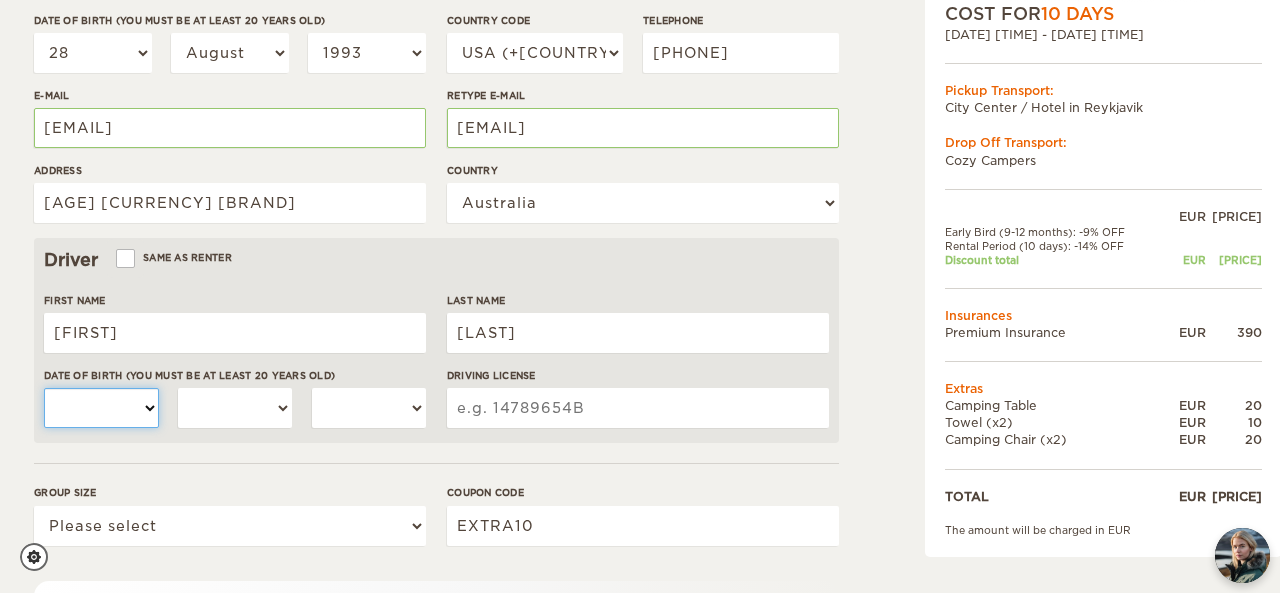 select on "08" 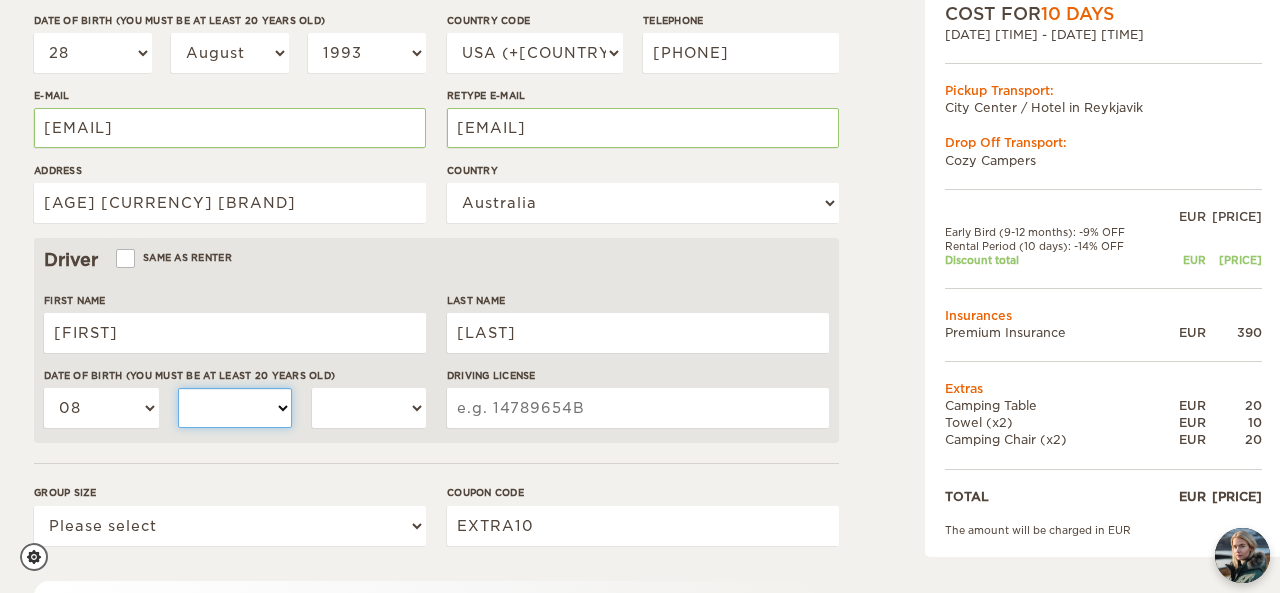 select on "02" 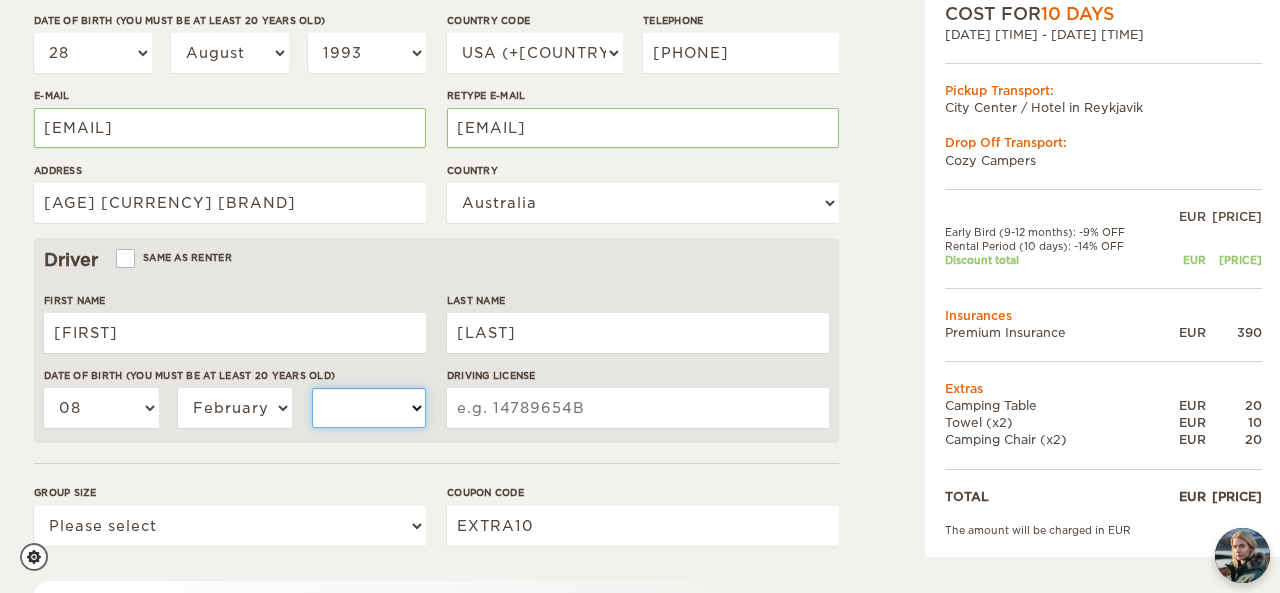 select on "1988" 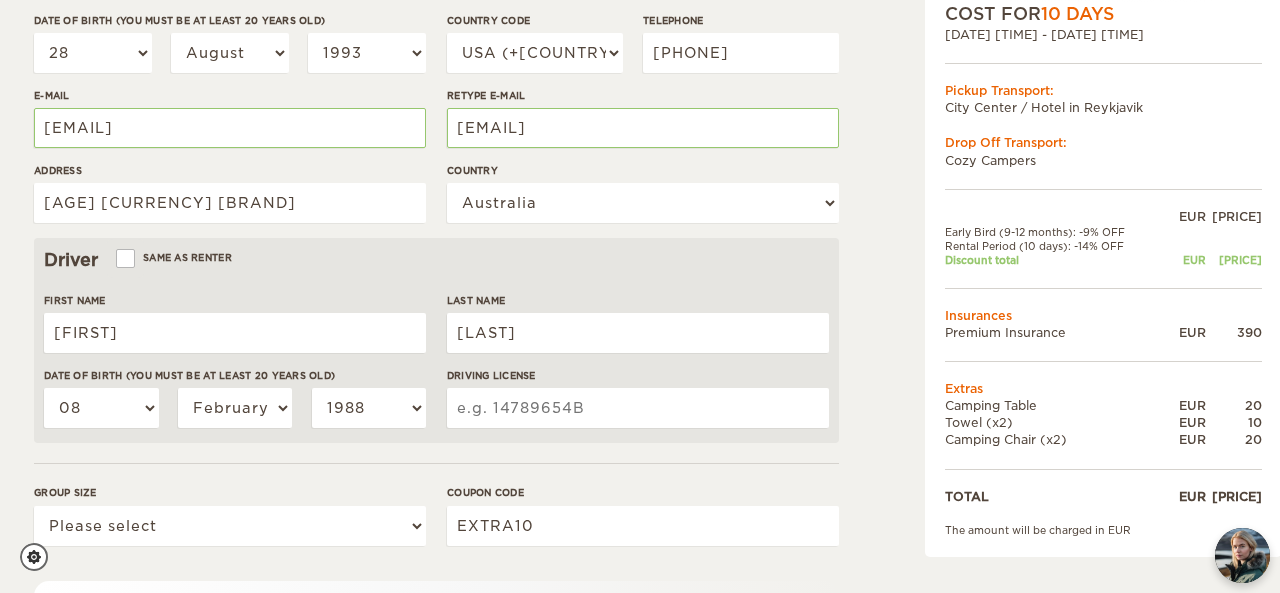 click on "Driving License" at bounding box center (638, 408) 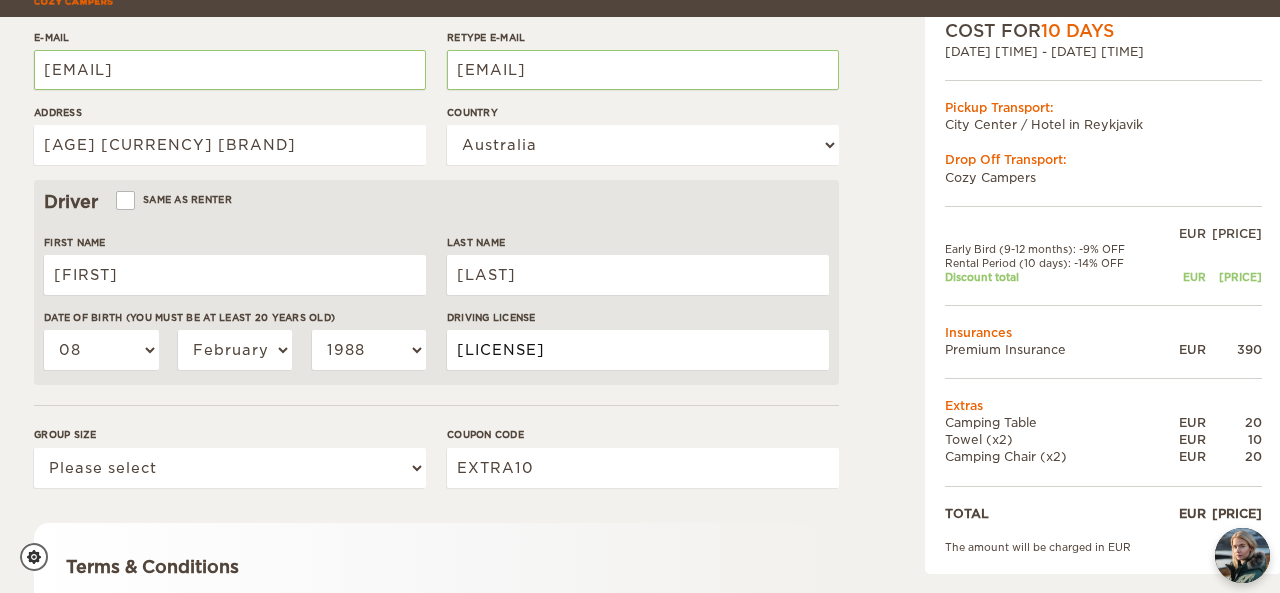 scroll, scrollTop: 532, scrollLeft: 0, axis: vertical 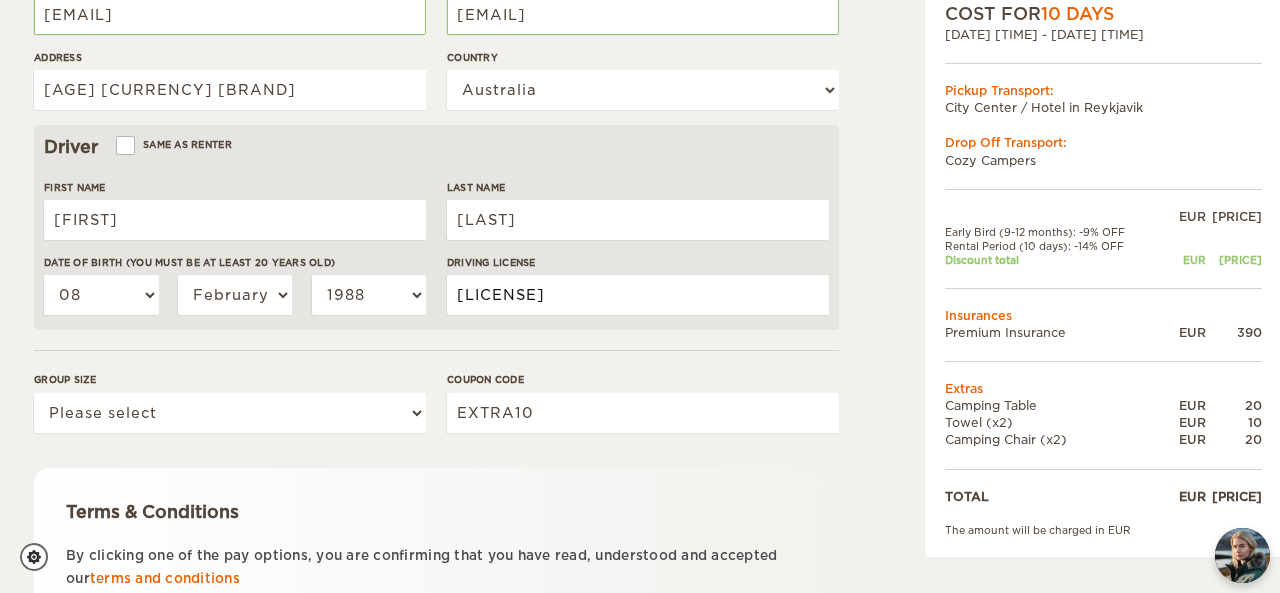 type on "[LICENSE]" 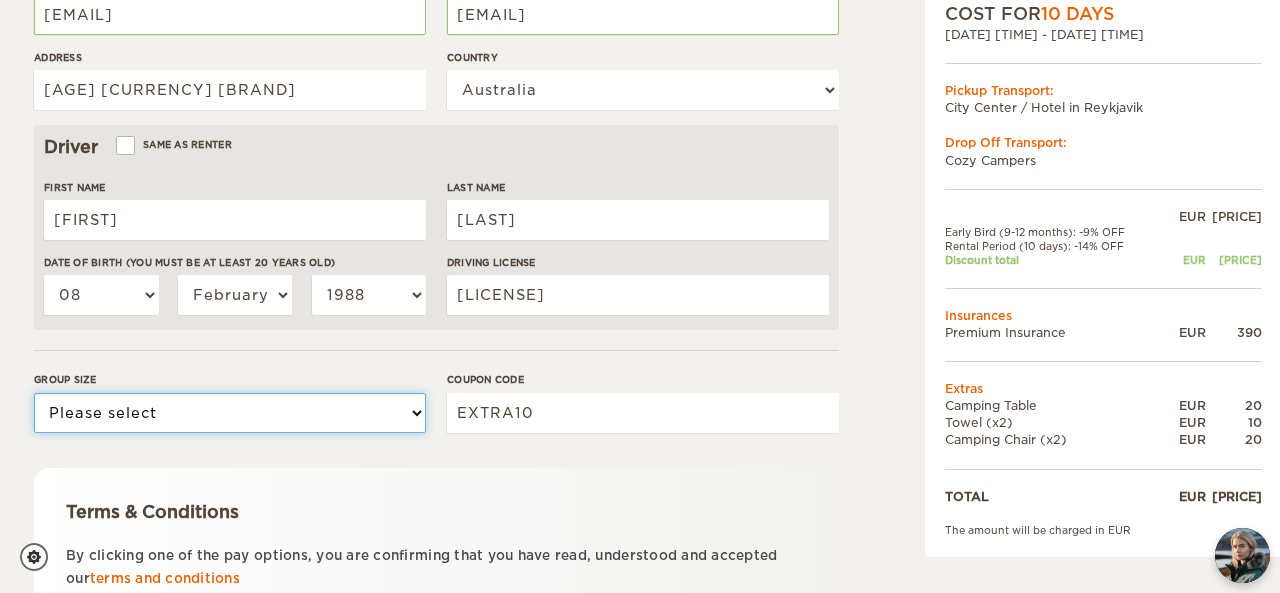 select on "2" 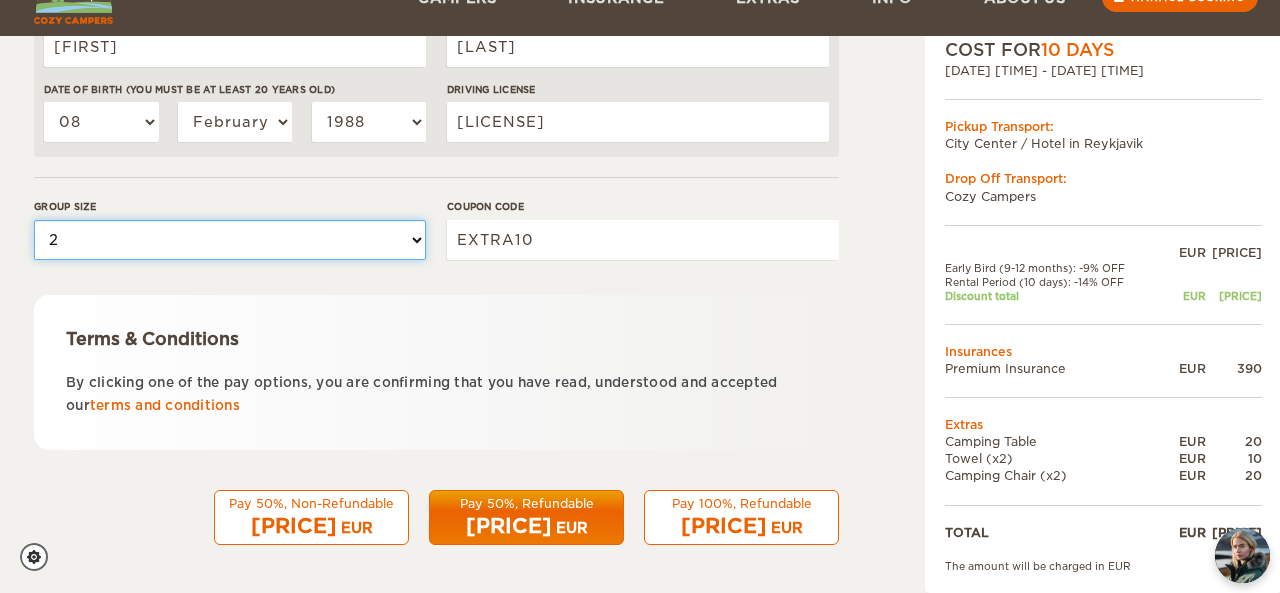 scroll, scrollTop: 704, scrollLeft: 0, axis: vertical 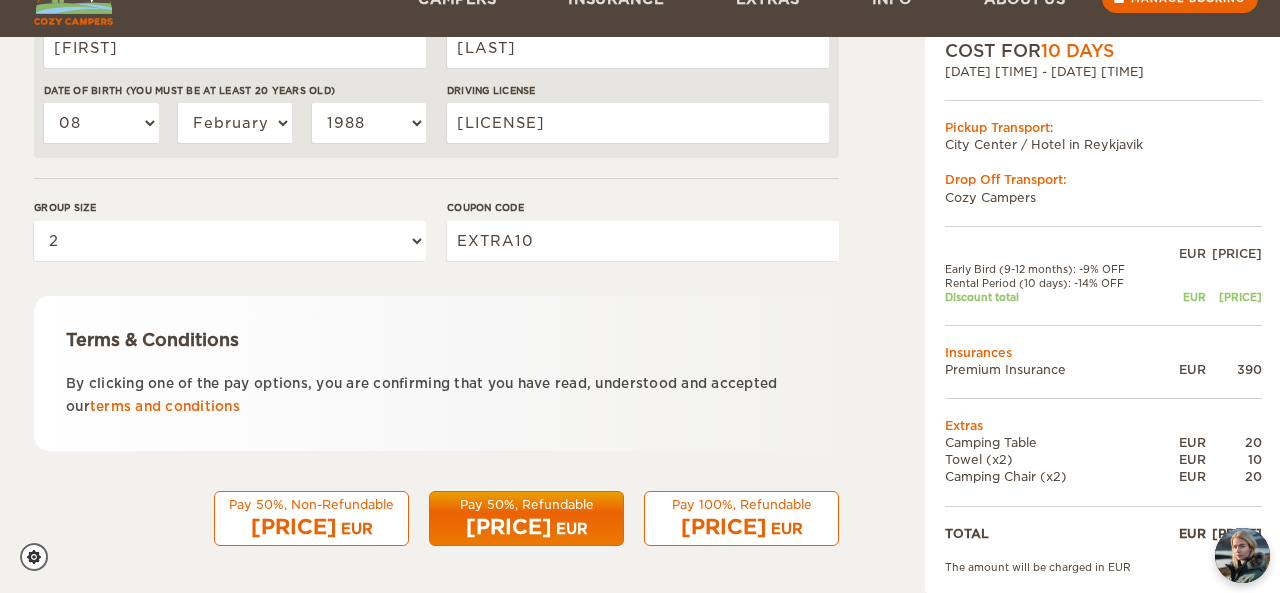 click on "[PRICE]" at bounding box center [509, 527] 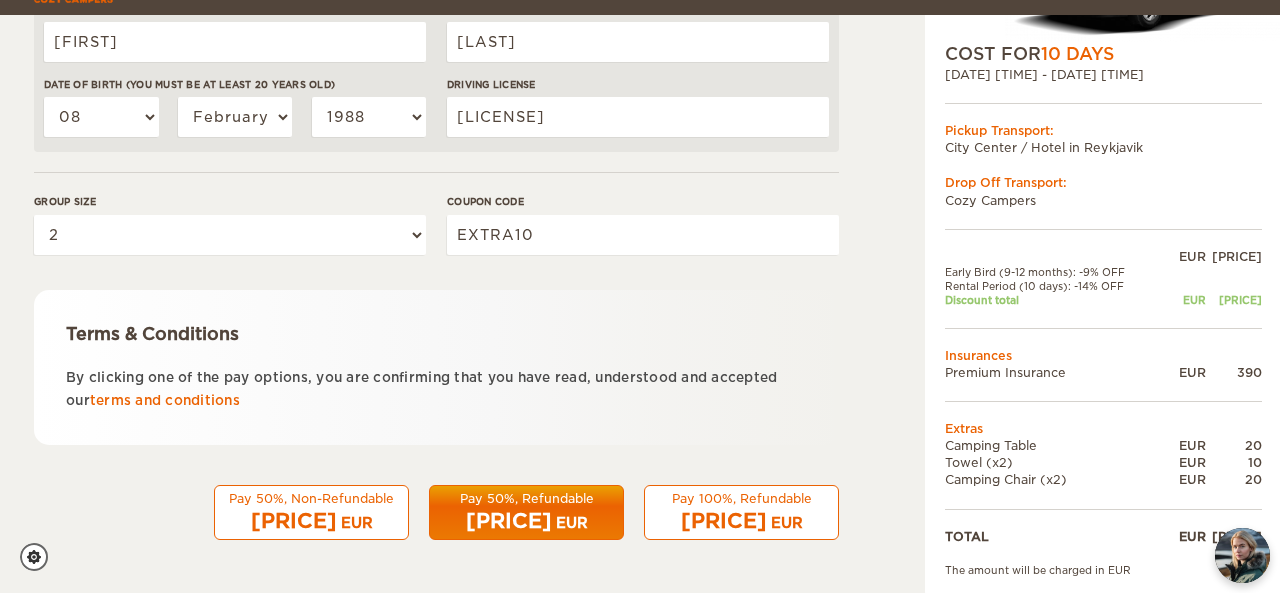 scroll, scrollTop: 709, scrollLeft: 0, axis: vertical 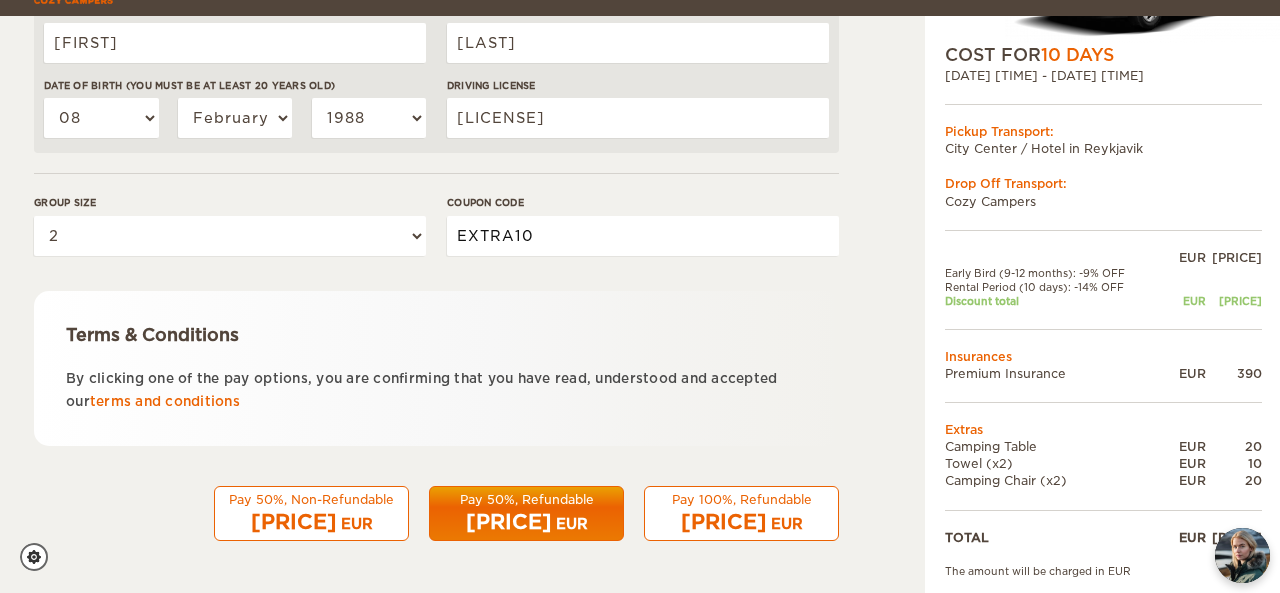 click on "EXTRA10" at bounding box center (643, 236) 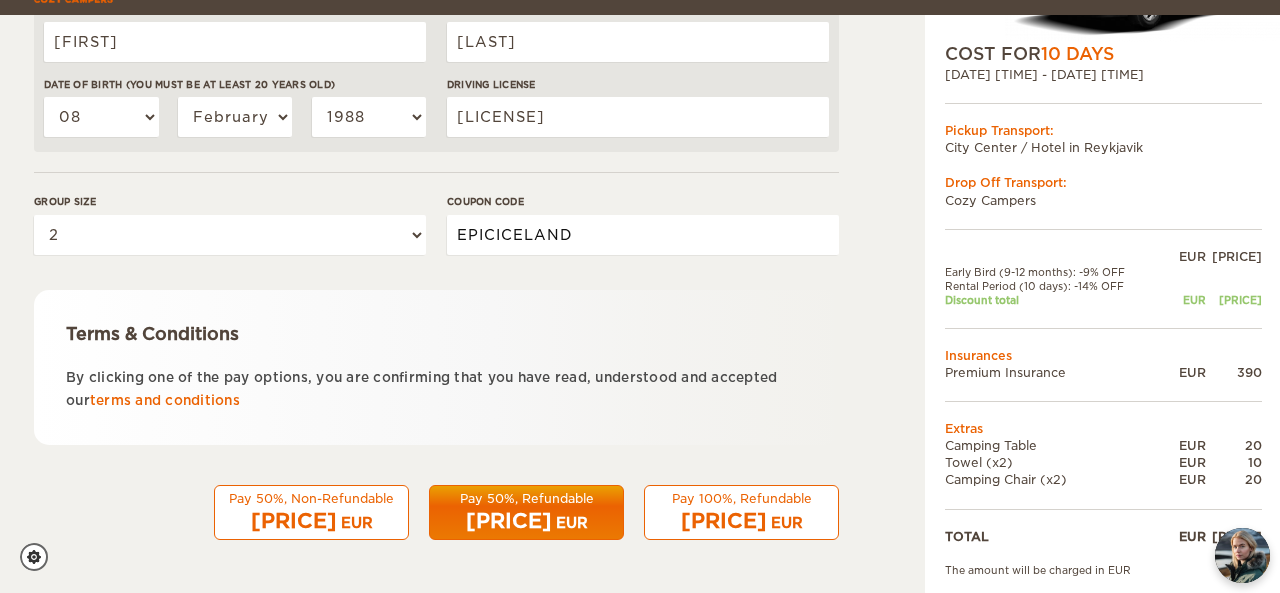 scroll, scrollTop: 709, scrollLeft: 0, axis: vertical 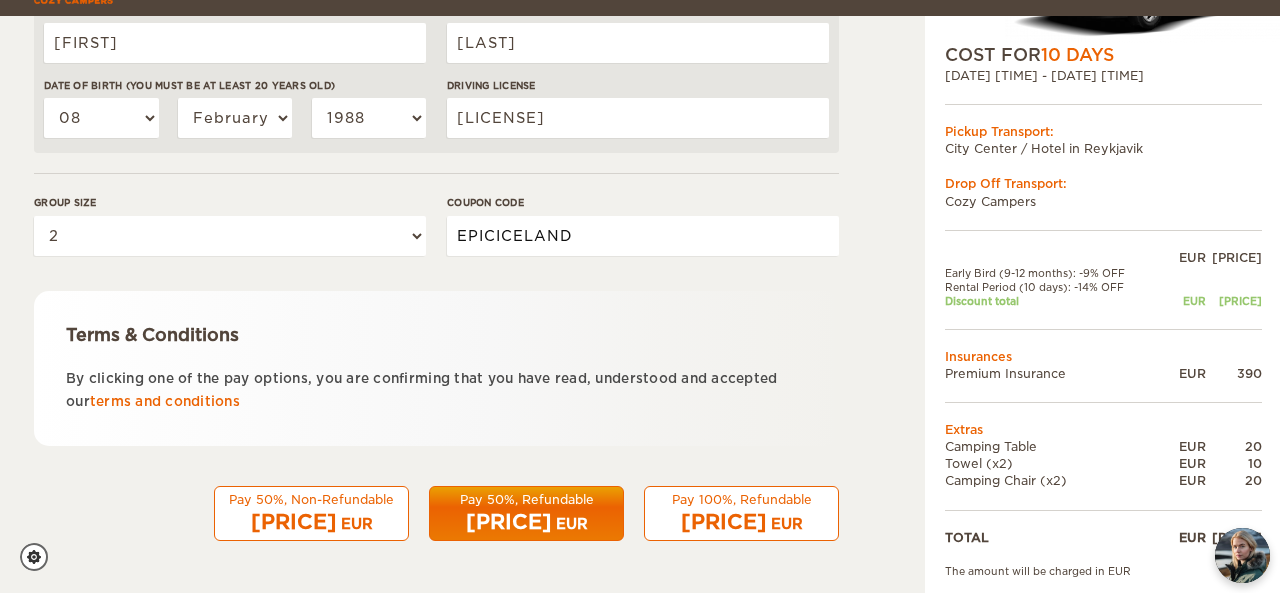 type on "EPICICELAND" 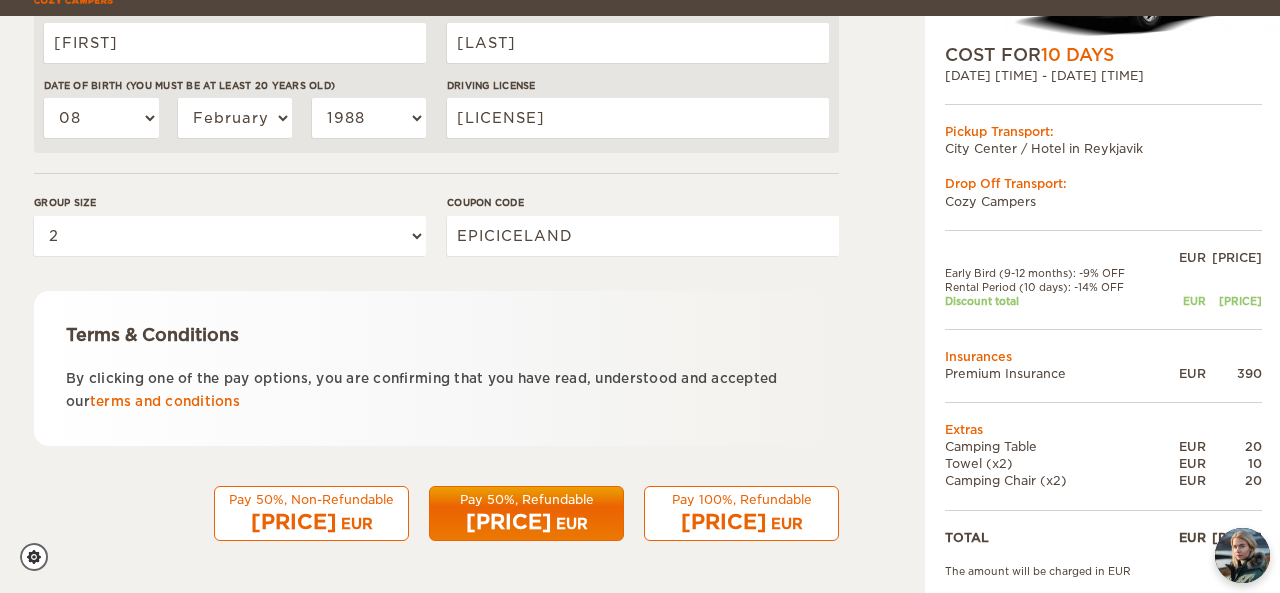 click on "Terms & Conditions
By clicking one of the pay options, you are confirming that you have read, understood and accepted our  terms and conditions" at bounding box center (436, 368) 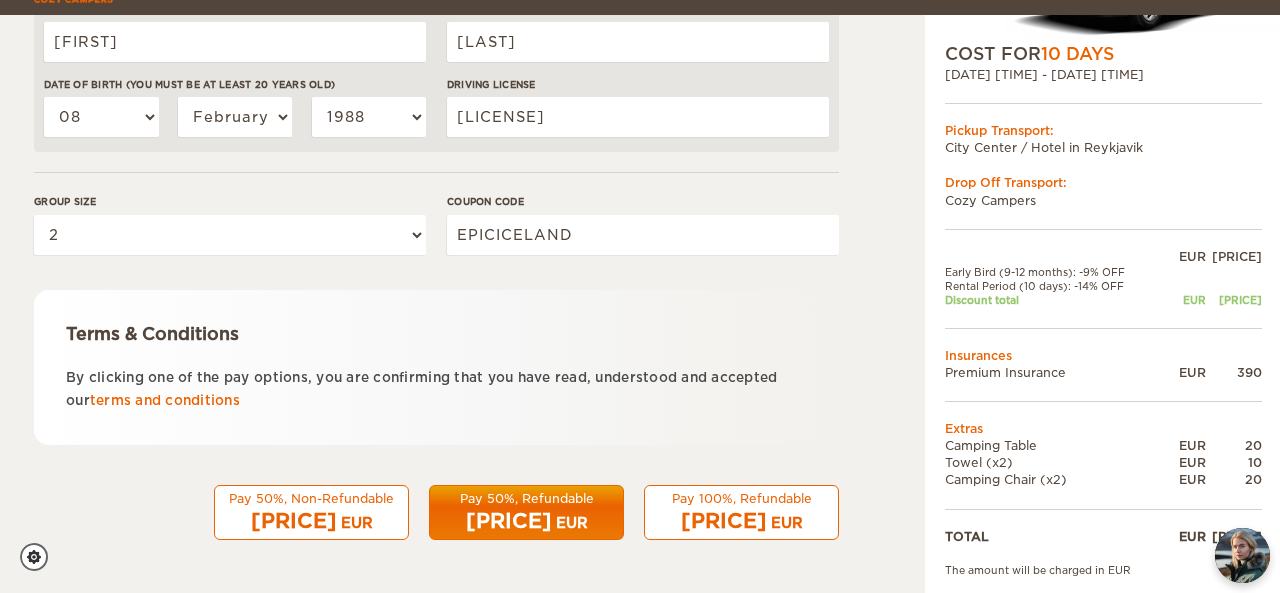 scroll, scrollTop: 709, scrollLeft: 0, axis: vertical 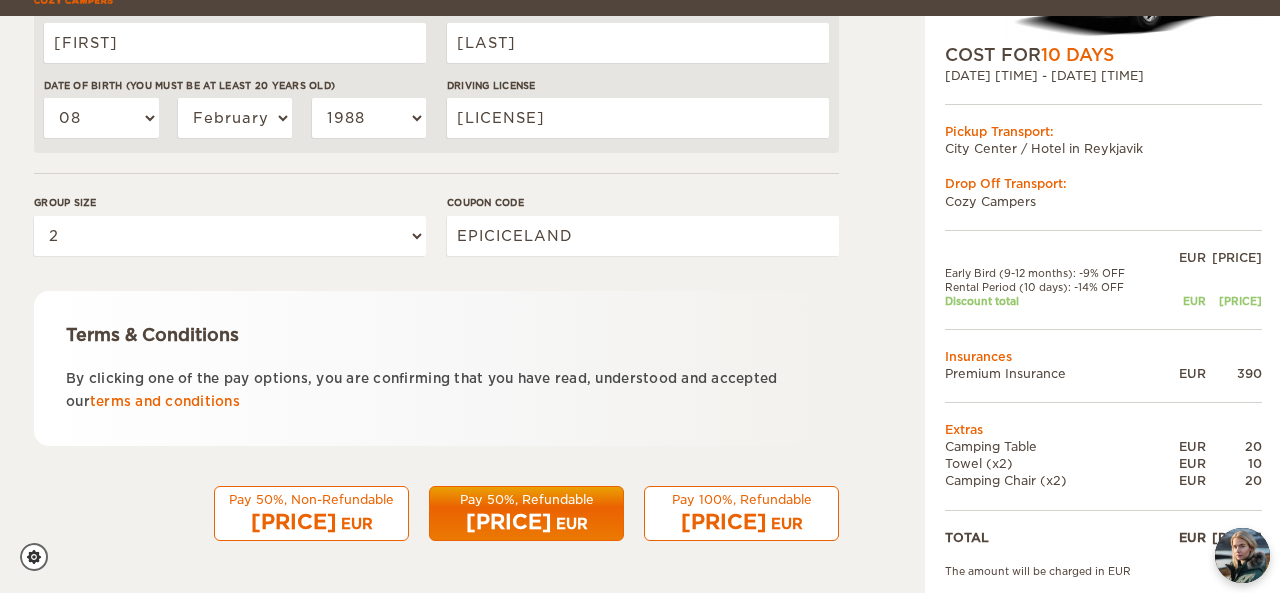 click on "[PRICE] EUR" at bounding box center [526, 522] 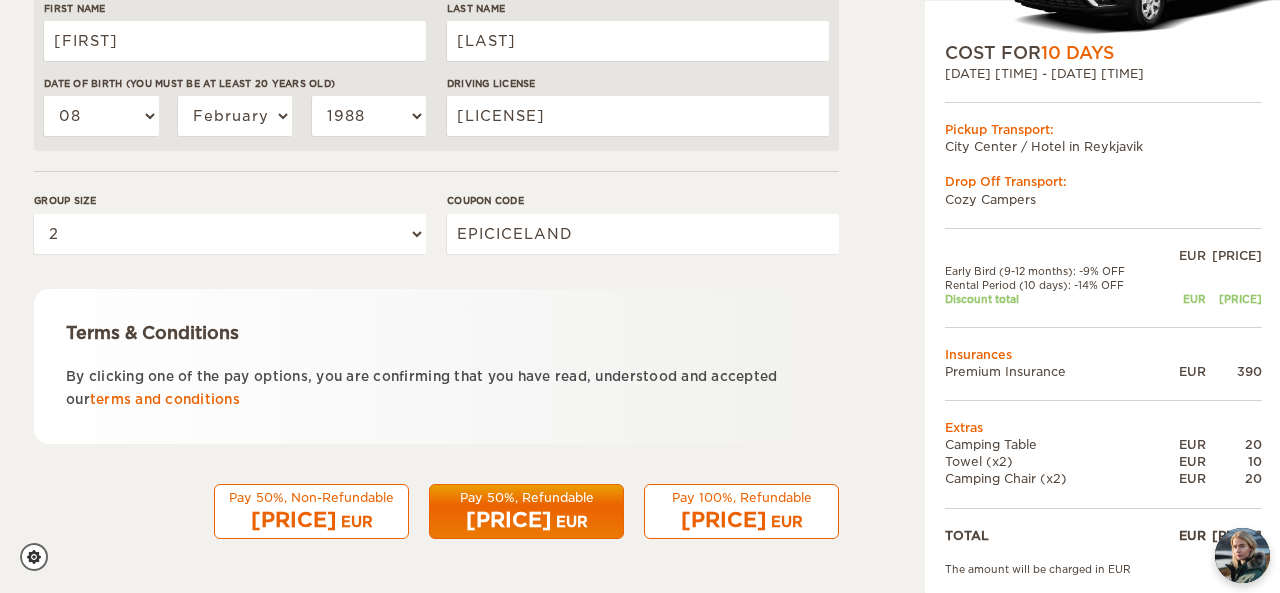 scroll, scrollTop: 709, scrollLeft: 0, axis: vertical 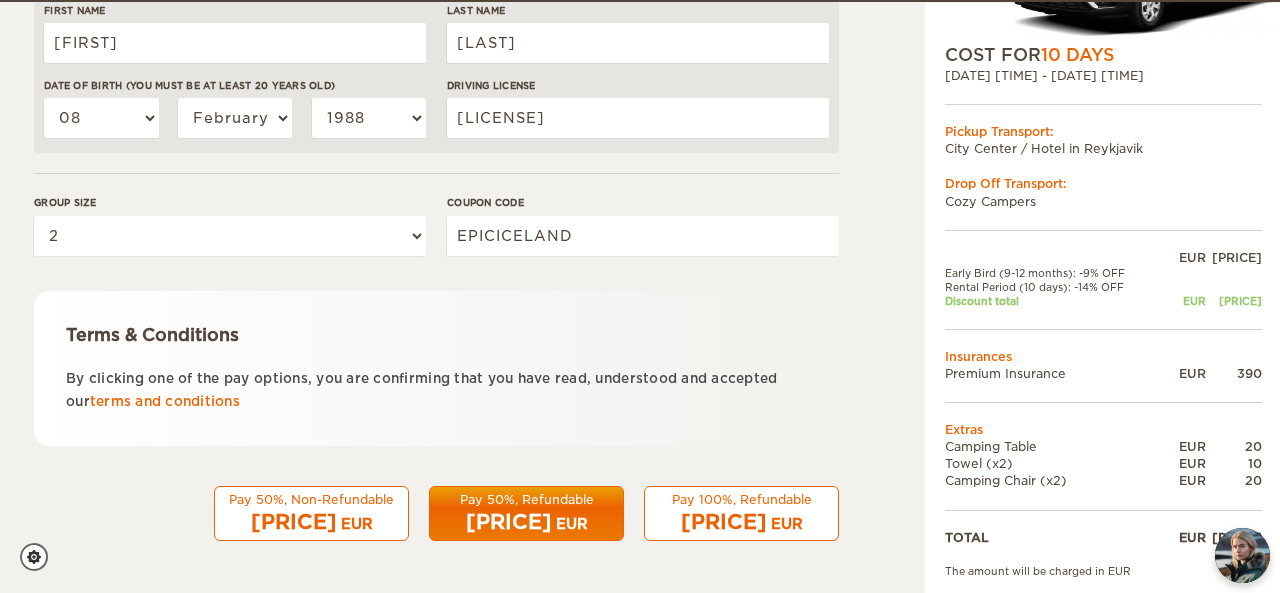 click on "Pay 100%, Refundable" at bounding box center [311, 499] 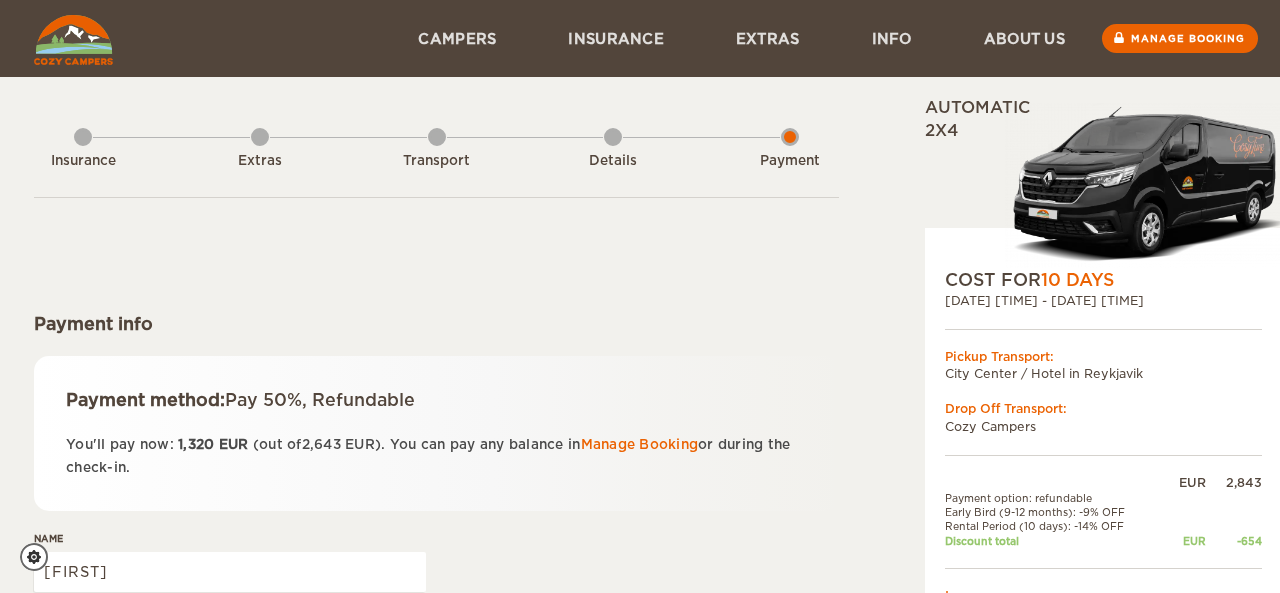scroll, scrollTop: 0, scrollLeft: 0, axis: both 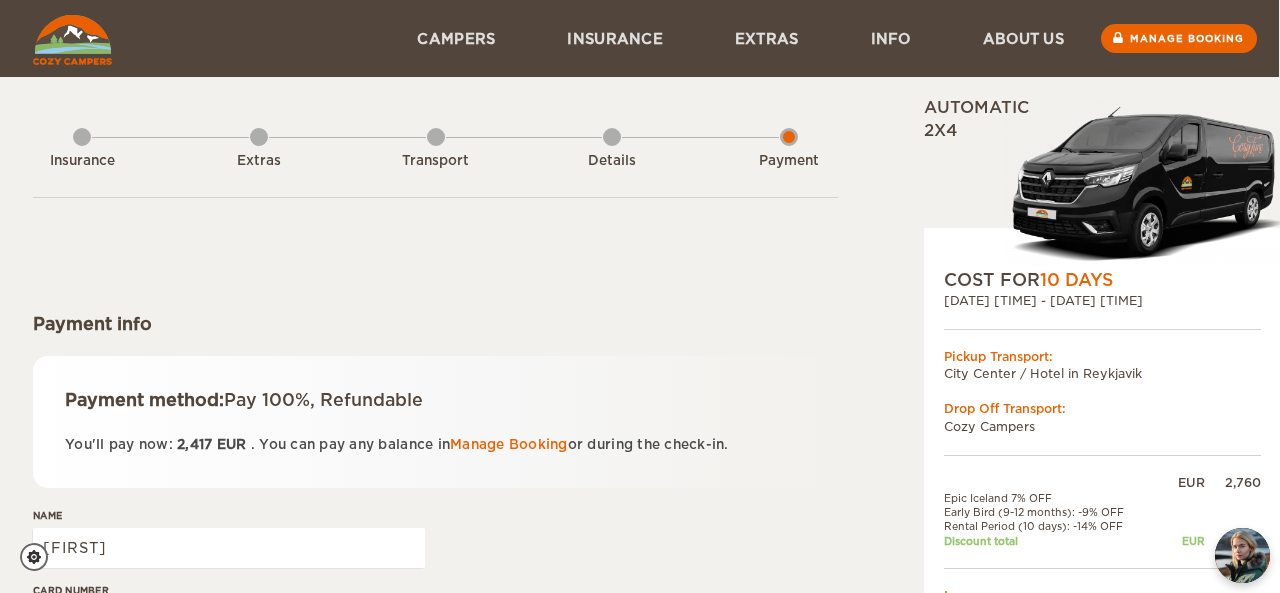 click on "Insurance
Extras
Transport
Details
Payment" at bounding box center [435, 147] 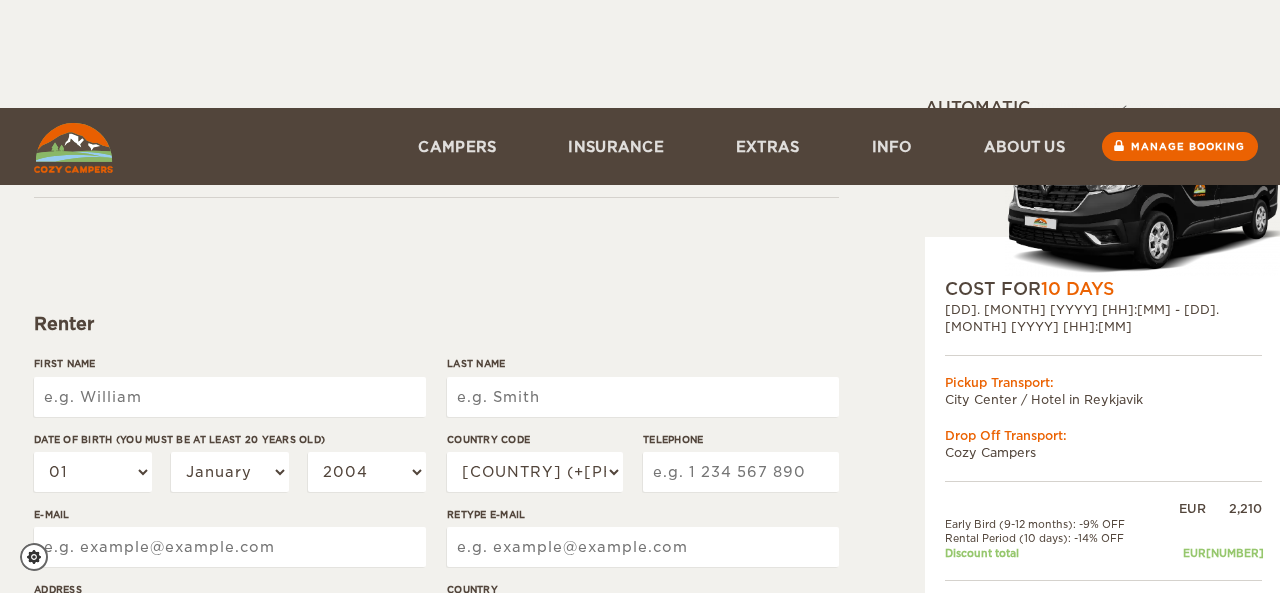 scroll, scrollTop: 421, scrollLeft: 0, axis: vertical 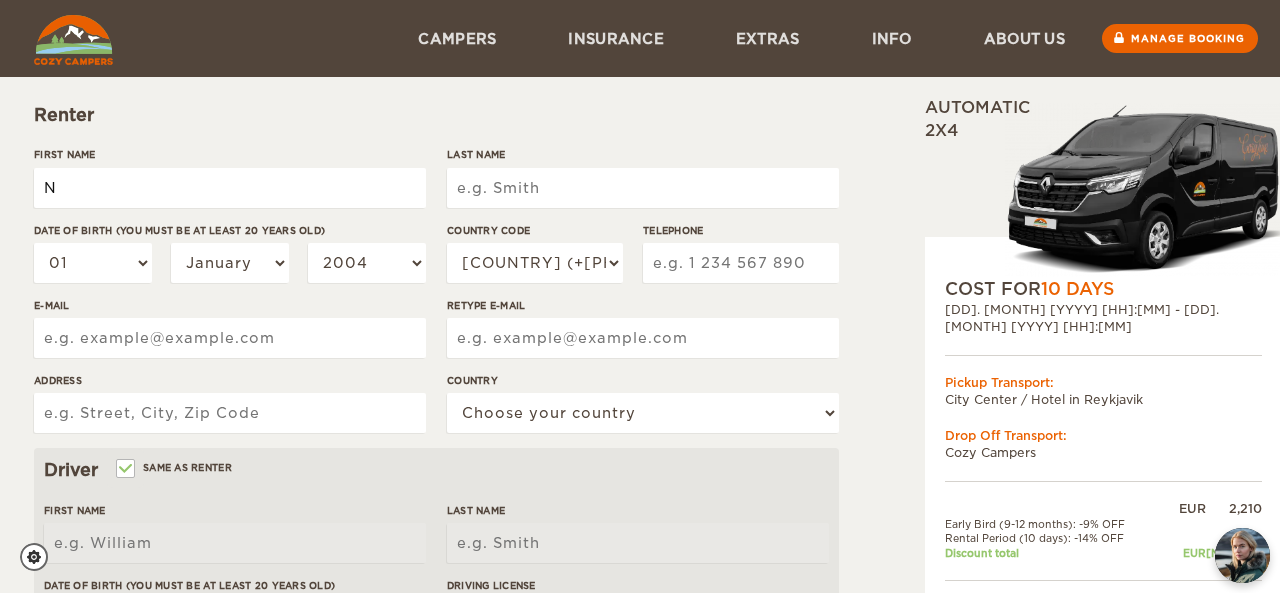 type on "N" 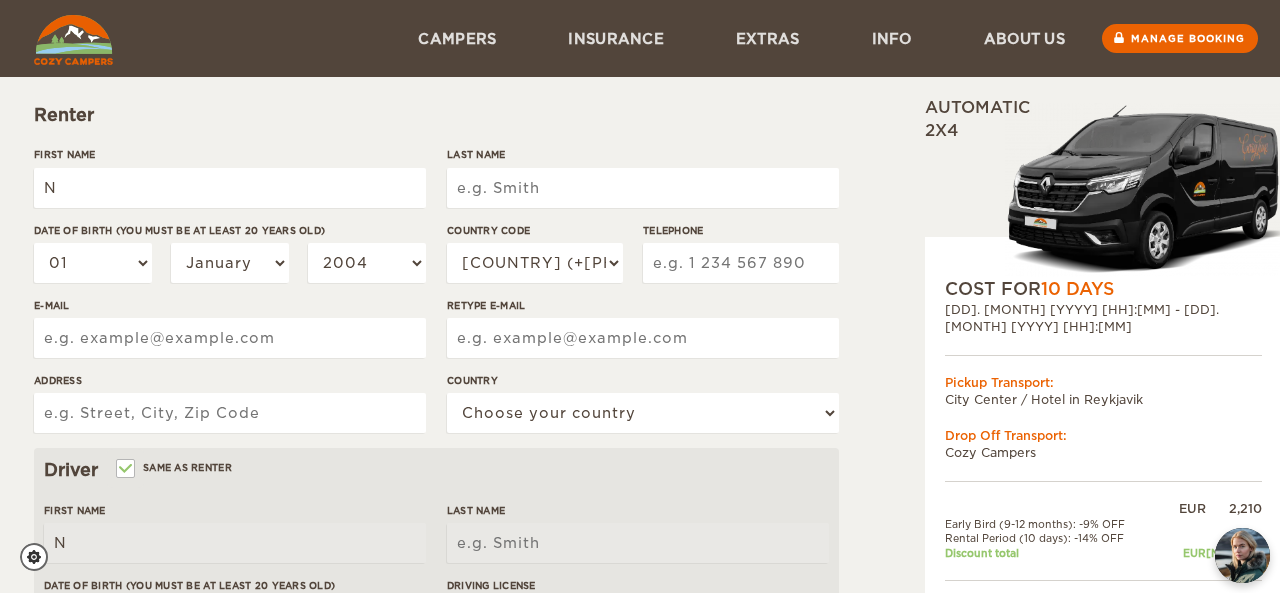 click on "Last Name" at bounding box center (643, 188) 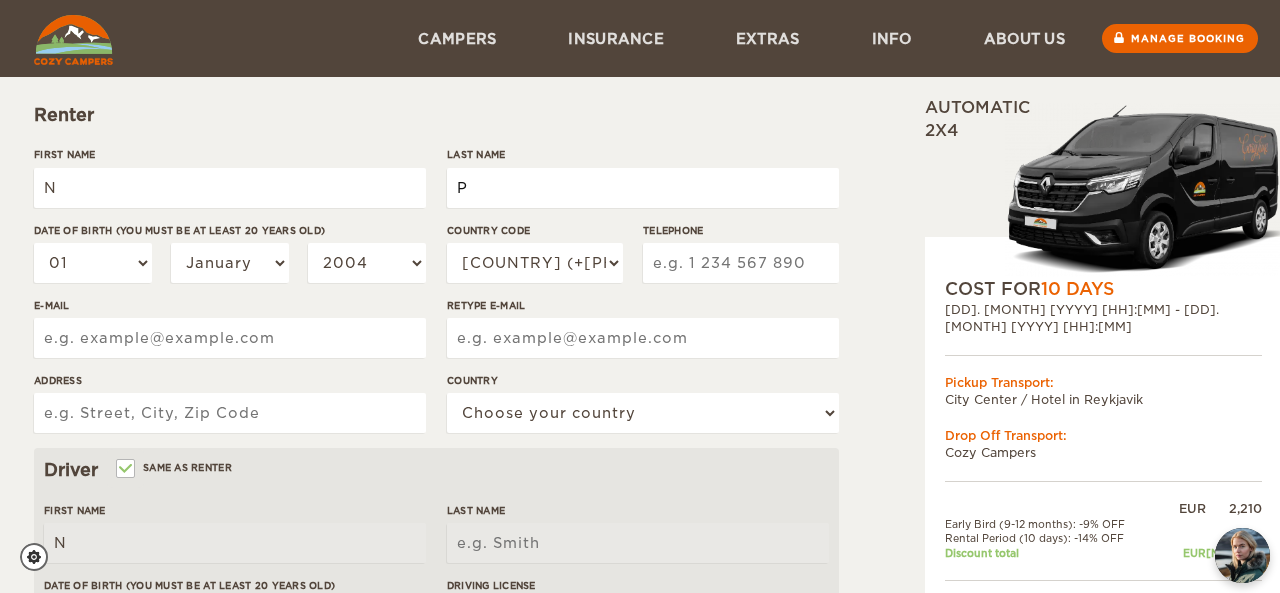 type on "[INITIAL]" 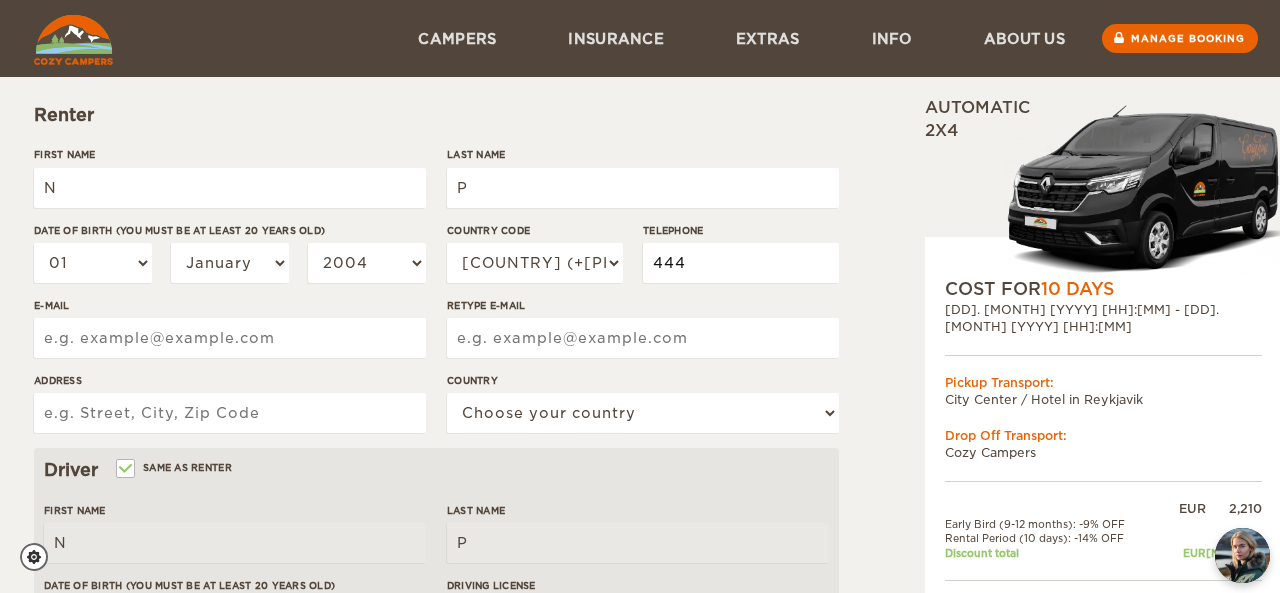 type on "444" 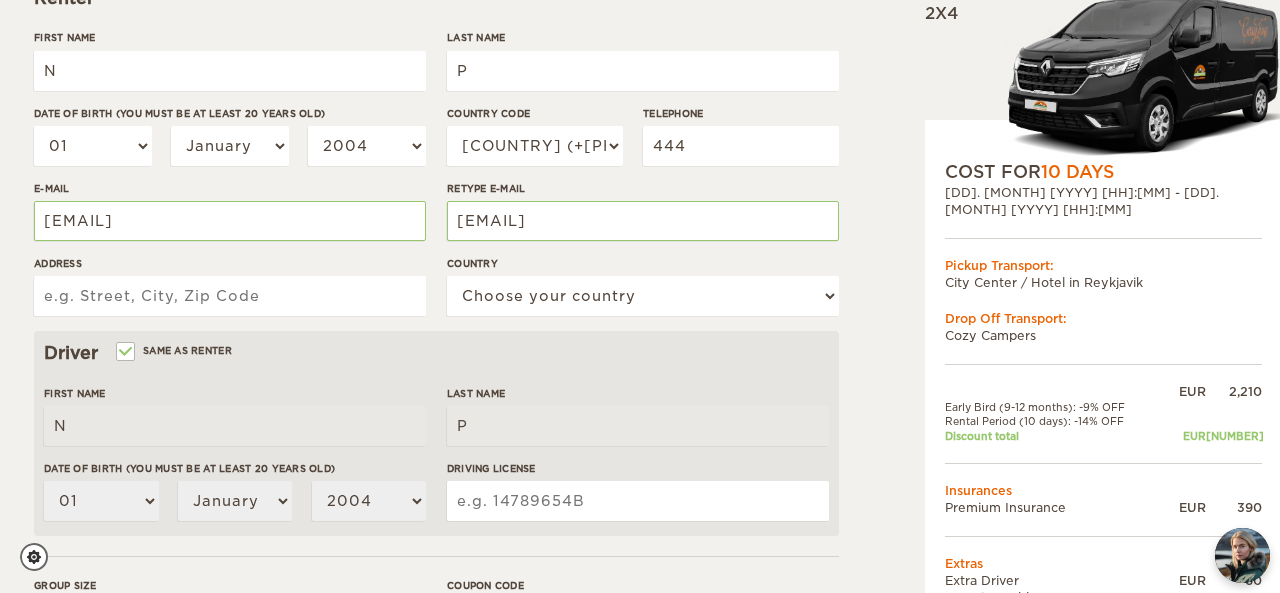 scroll, scrollTop: 360, scrollLeft: 0, axis: vertical 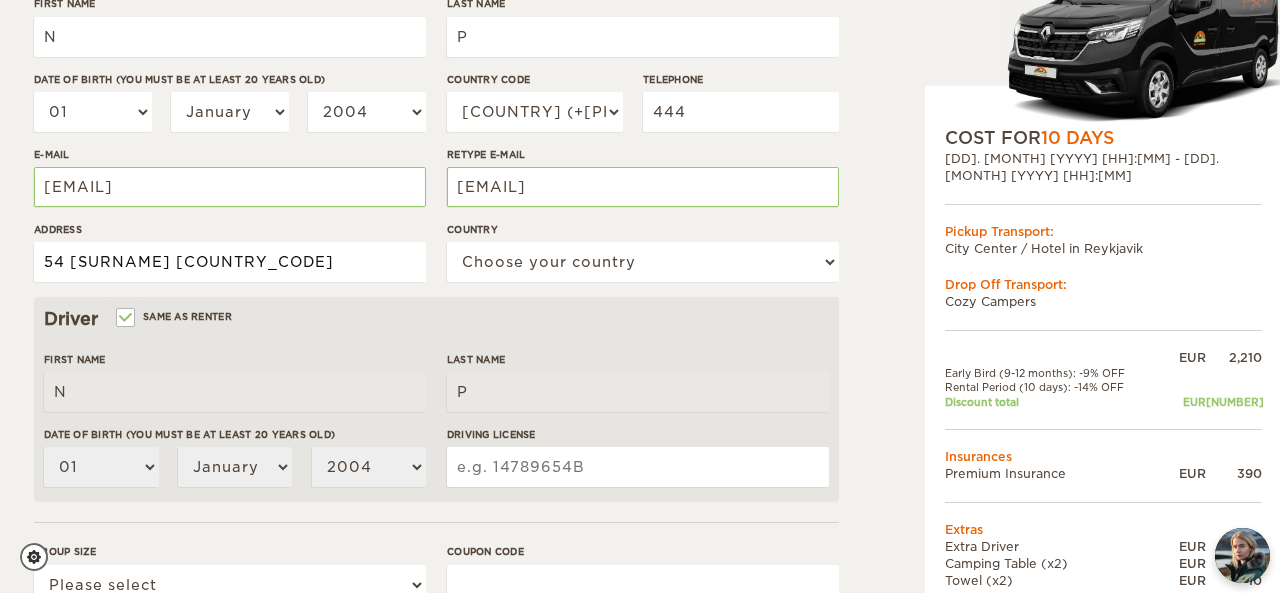 type on "54 frankenia turn" 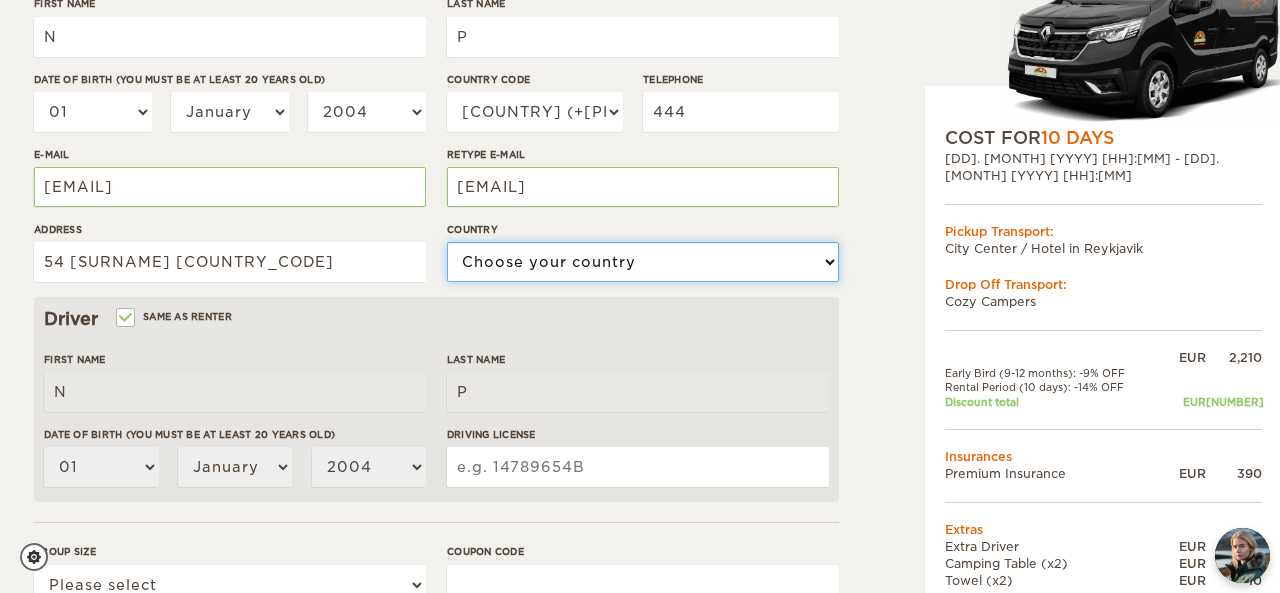 select on "13" 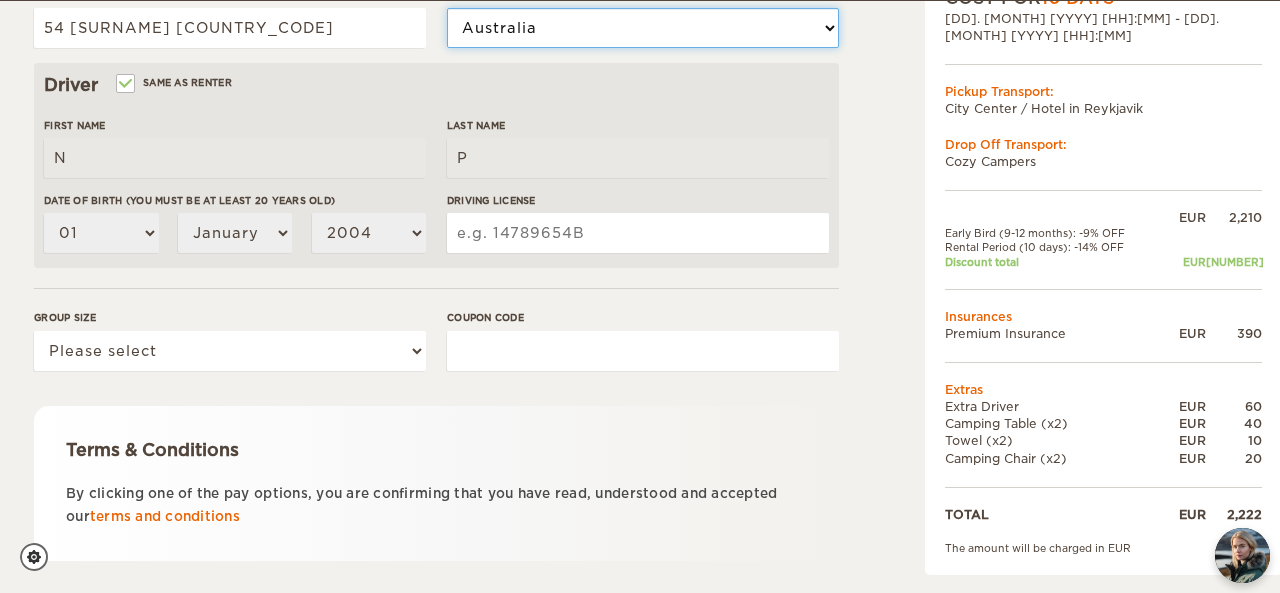 scroll, scrollTop: 595, scrollLeft: 0, axis: vertical 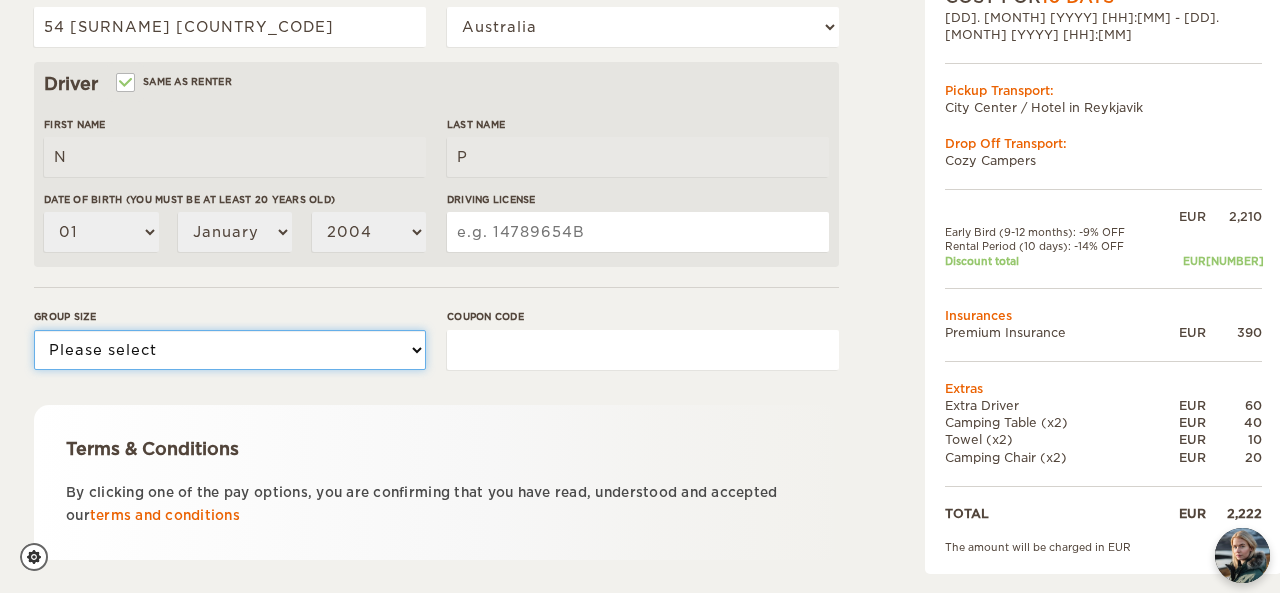 select on "2" 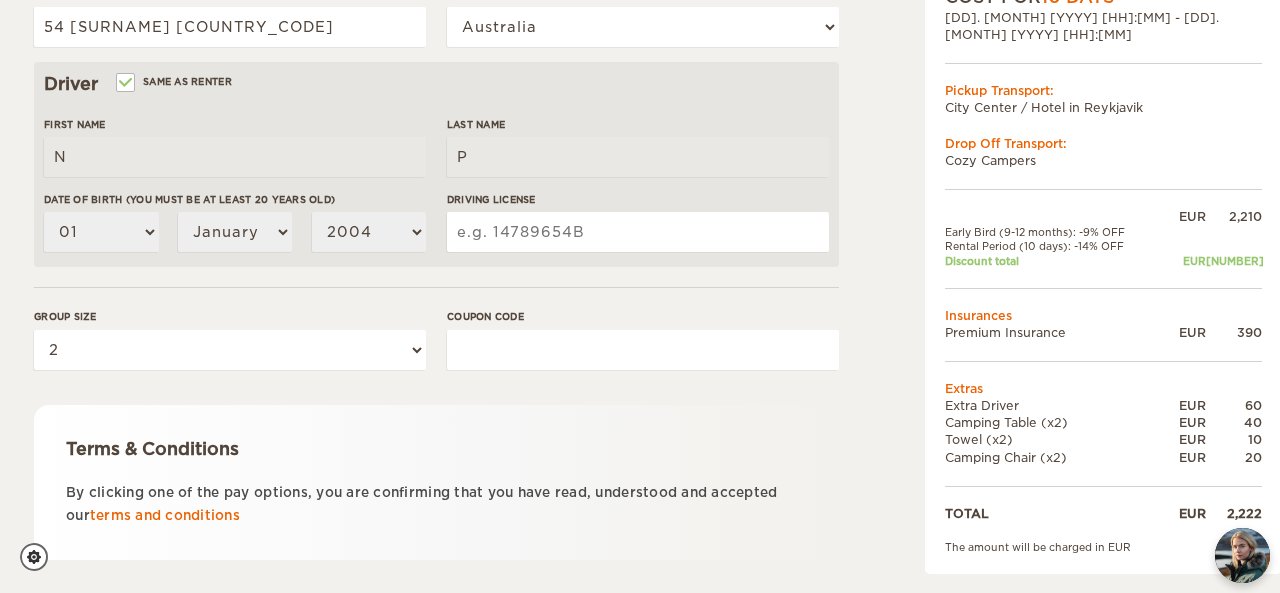 click on "Coupon code" at bounding box center (643, 350) 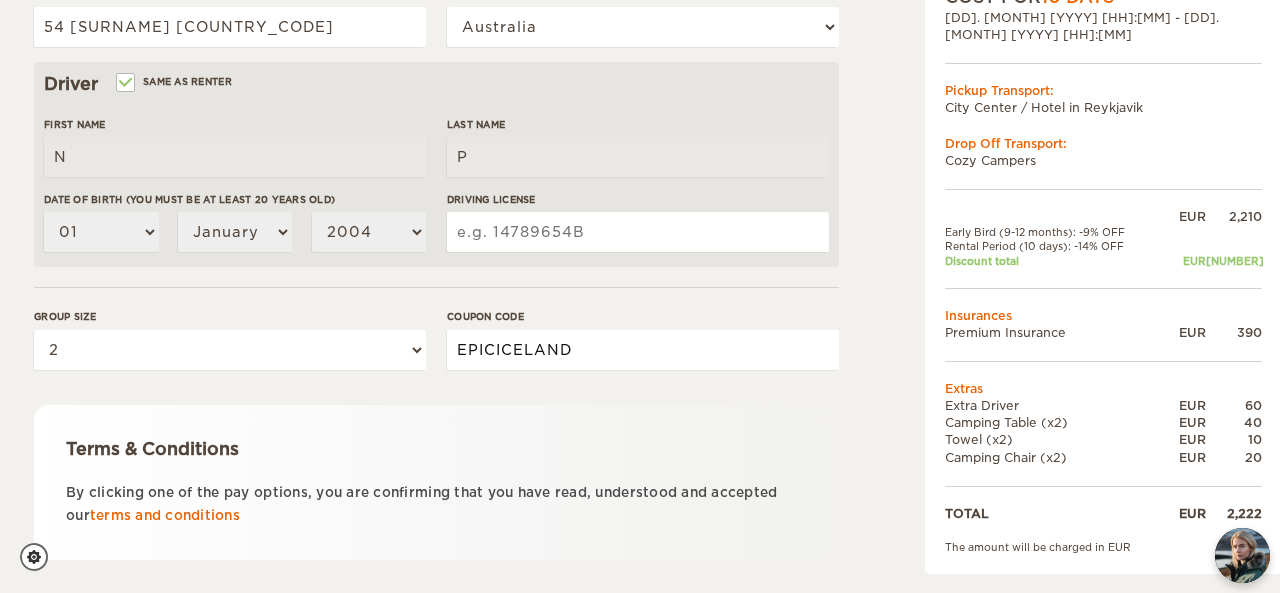 type on "EPICICELAND" 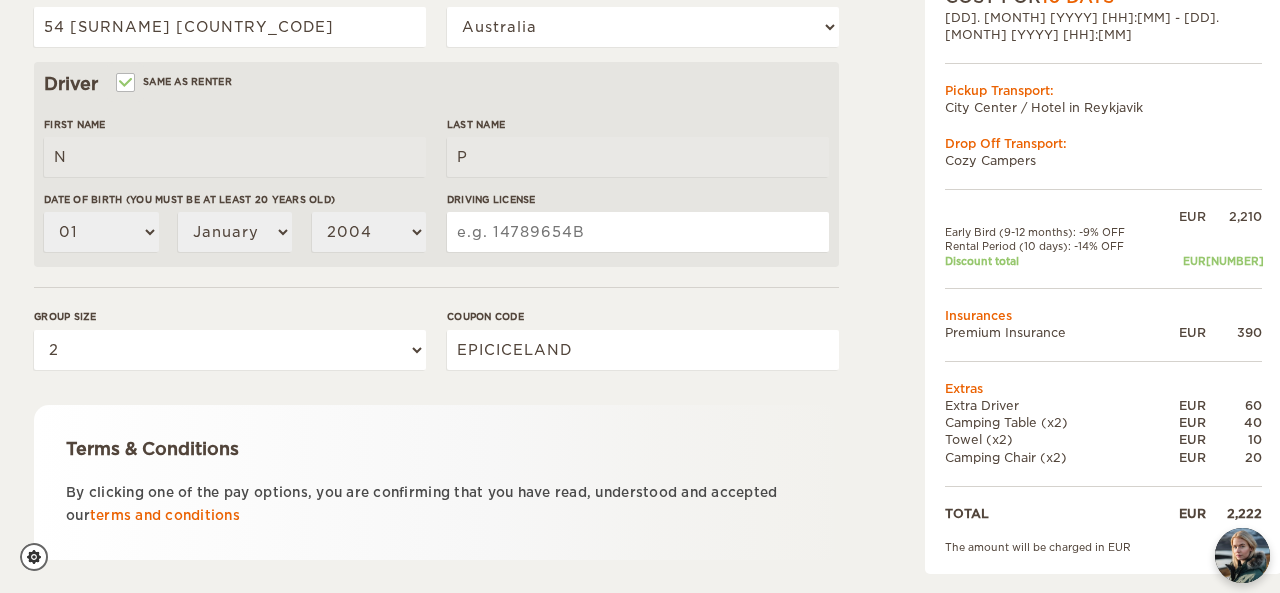 click on "Driving License" at bounding box center [638, 232] 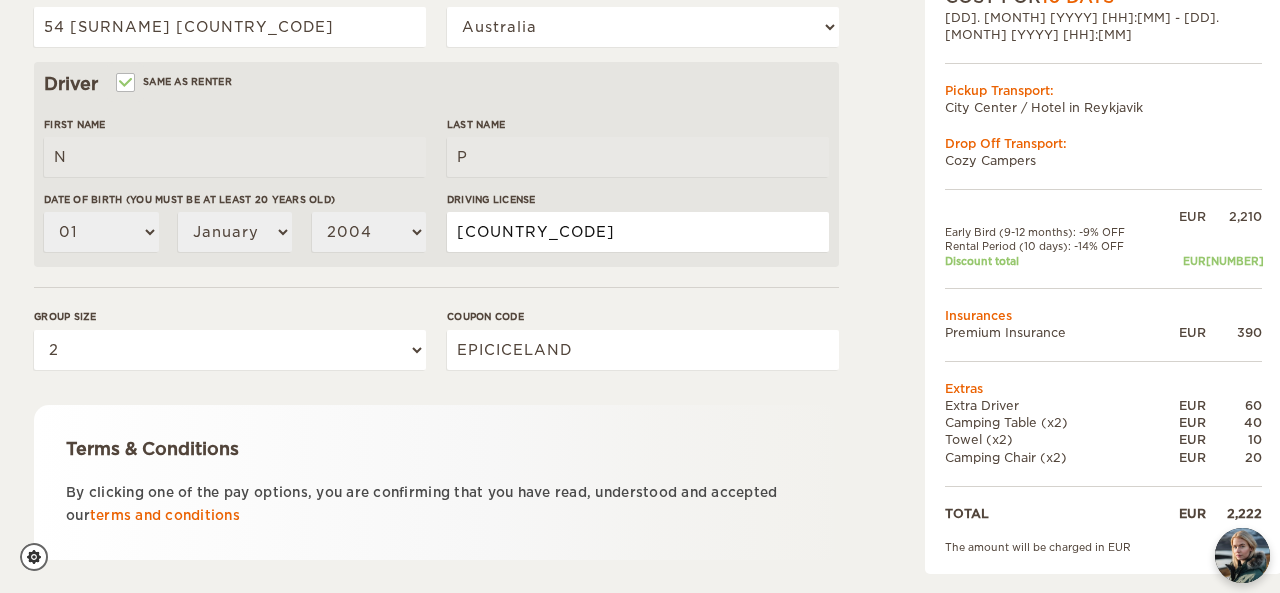 type on "ru483883" 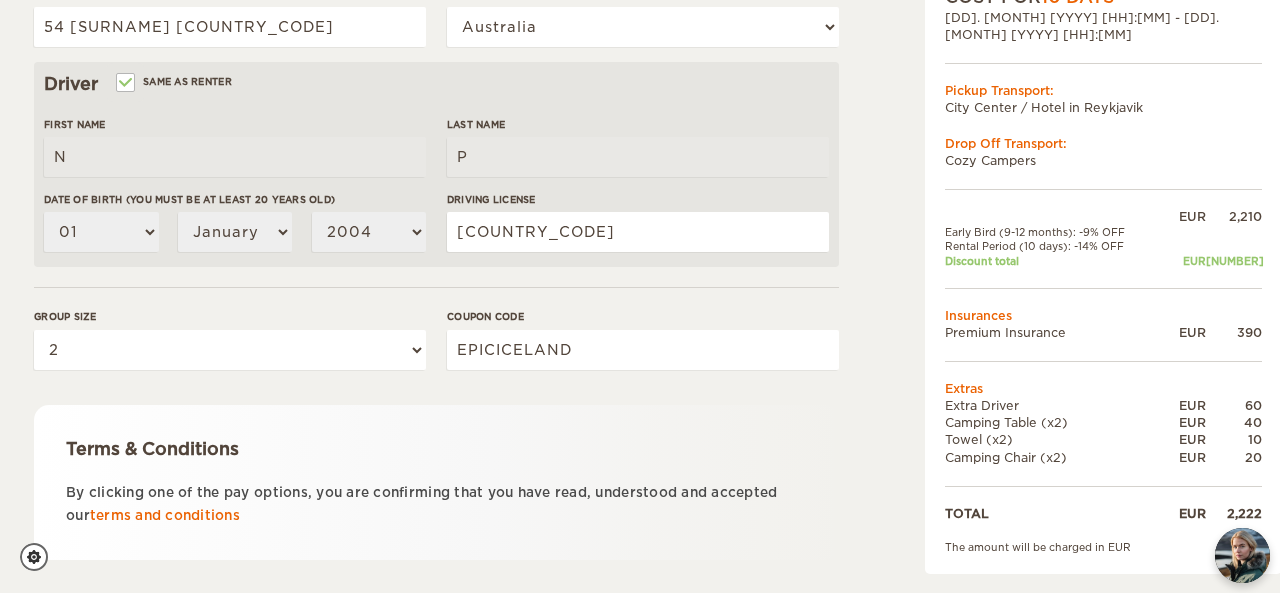 click on "By clicking one of the pay options, you are confirming that you have read, understood and accepted our  terms and conditions" at bounding box center [436, 504] 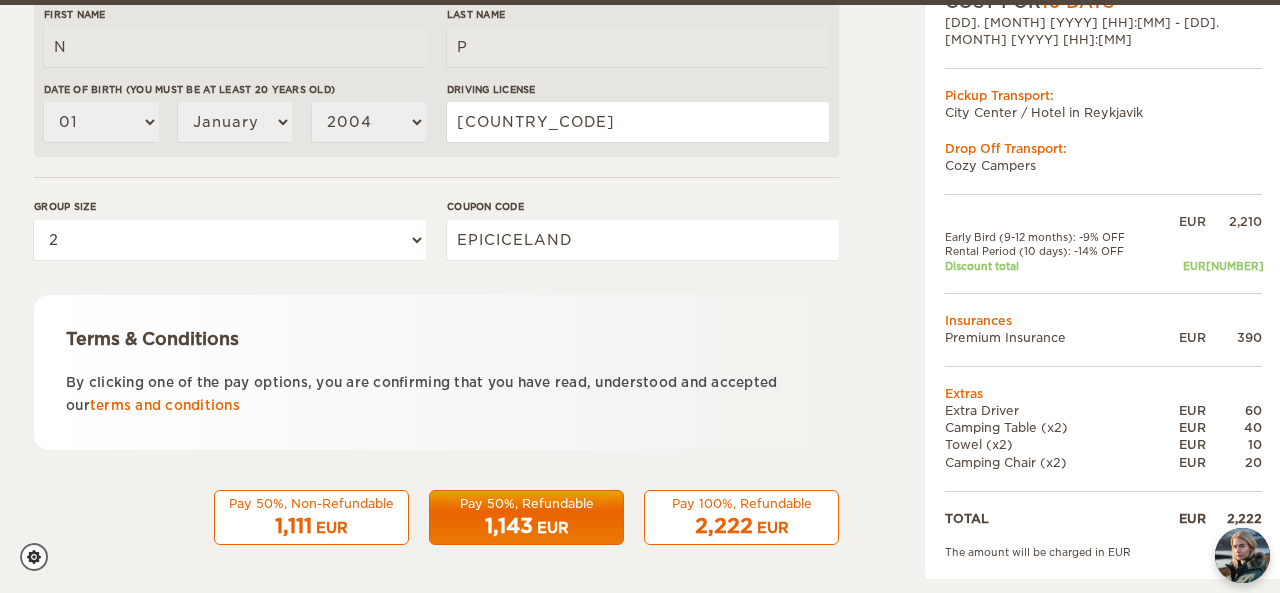 scroll, scrollTop: 704, scrollLeft: 0, axis: vertical 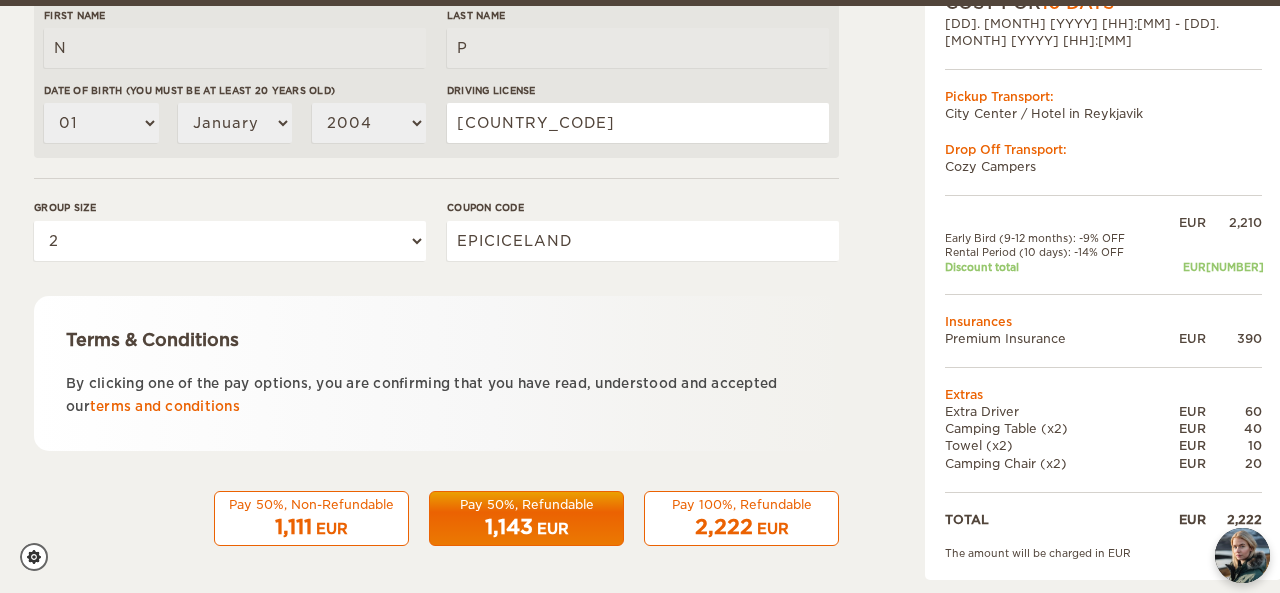 click on "EUR" at bounding box center [332, 529] 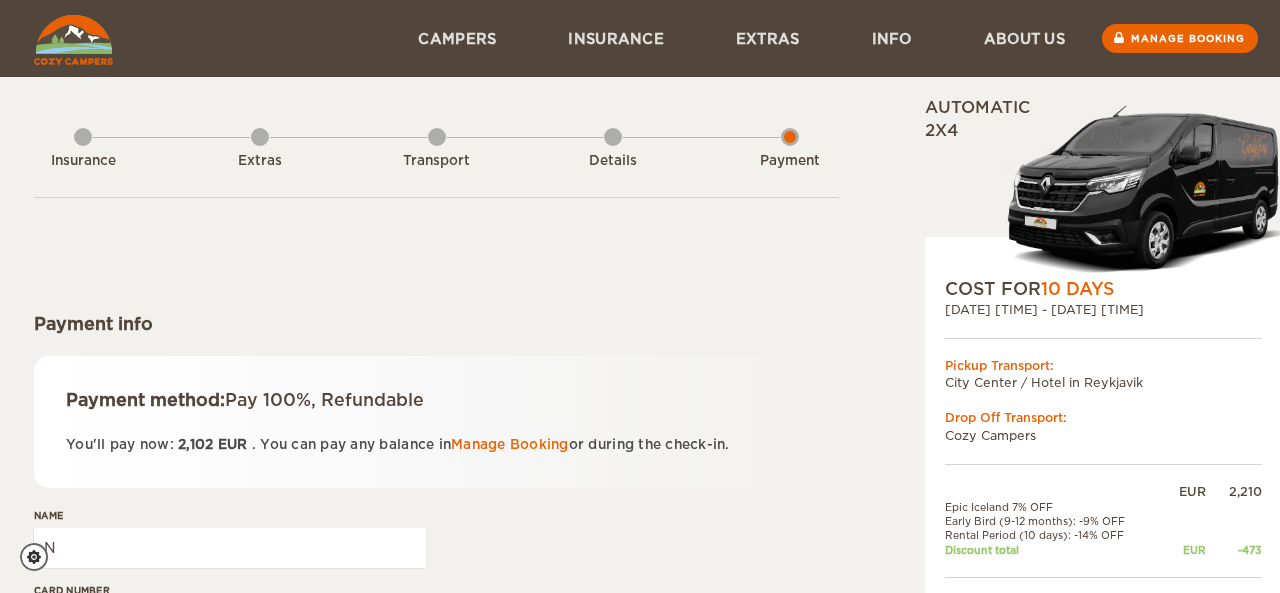 scroll, scrollTop: 0, scrollLeft: 0, axis: both 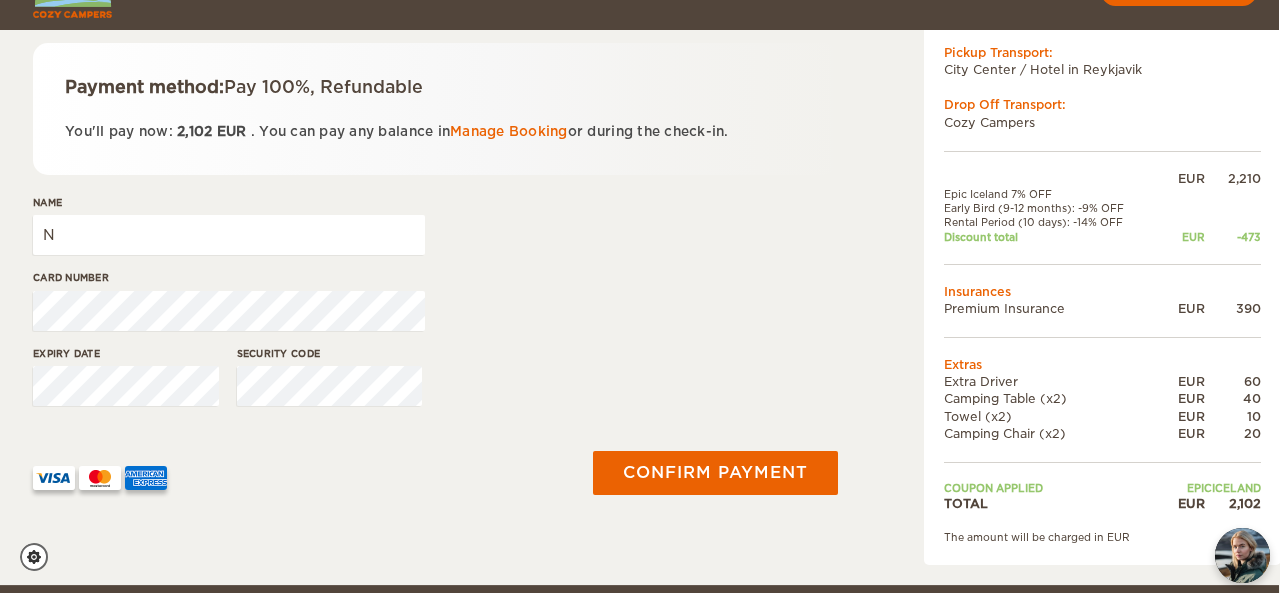 click on "Card number" at bounding box center [435, 307] 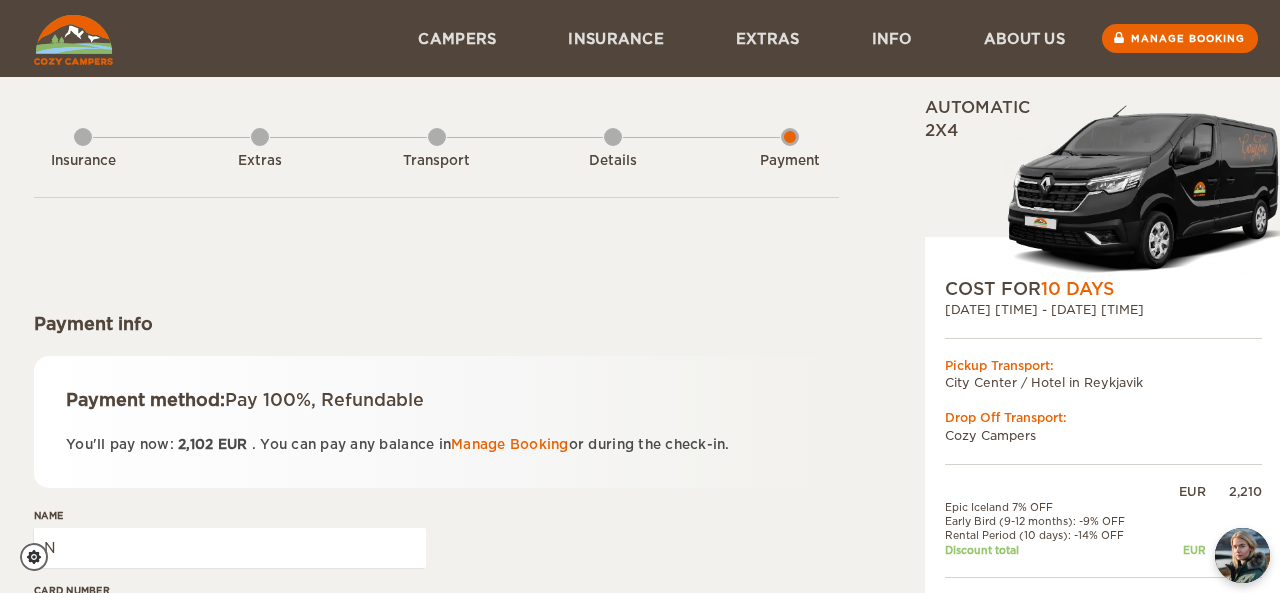 scroll, scrollTop: 0, scrollLeft: 0, axis: both 